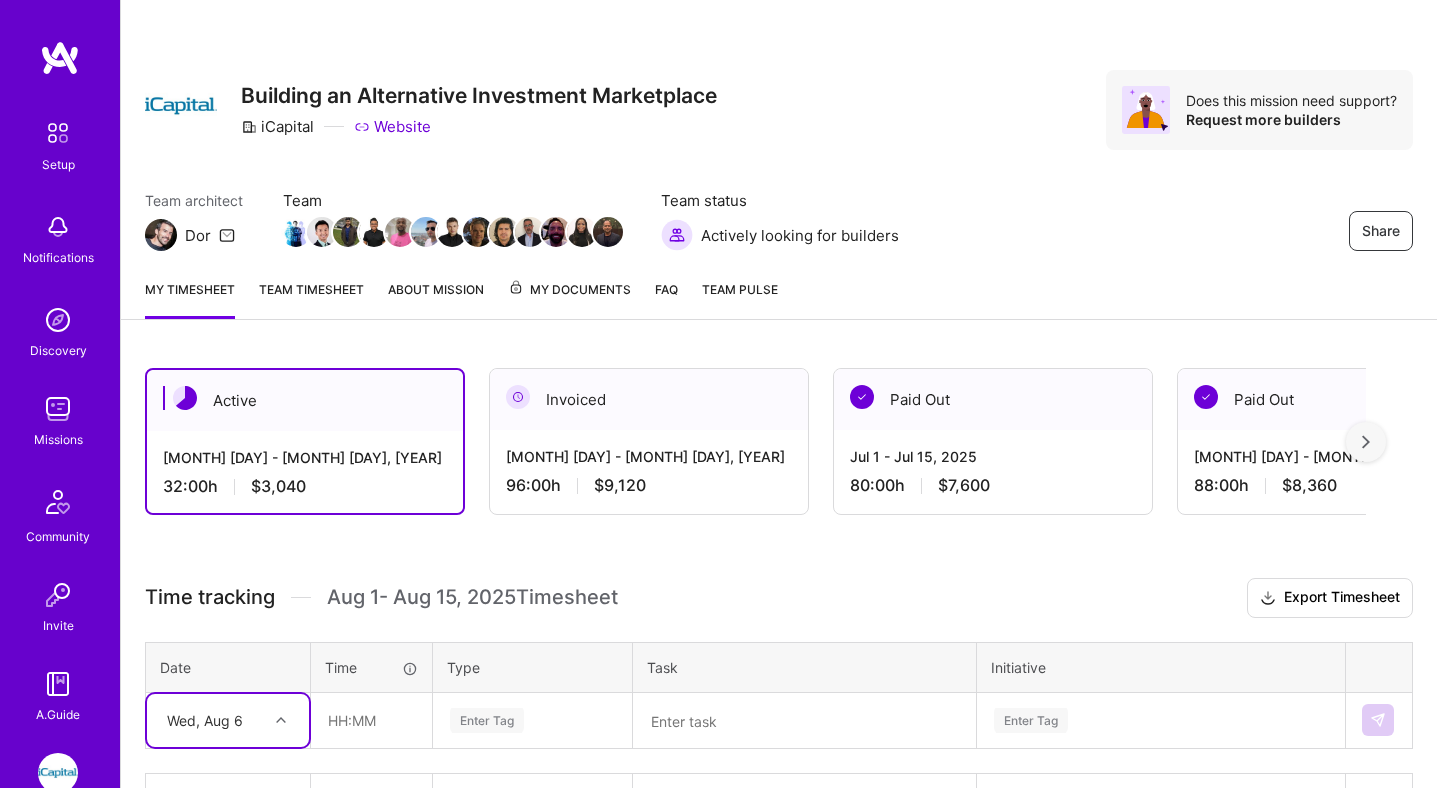 scroll, scrollTop: 359, scrollLeft: 0, axis: vertical 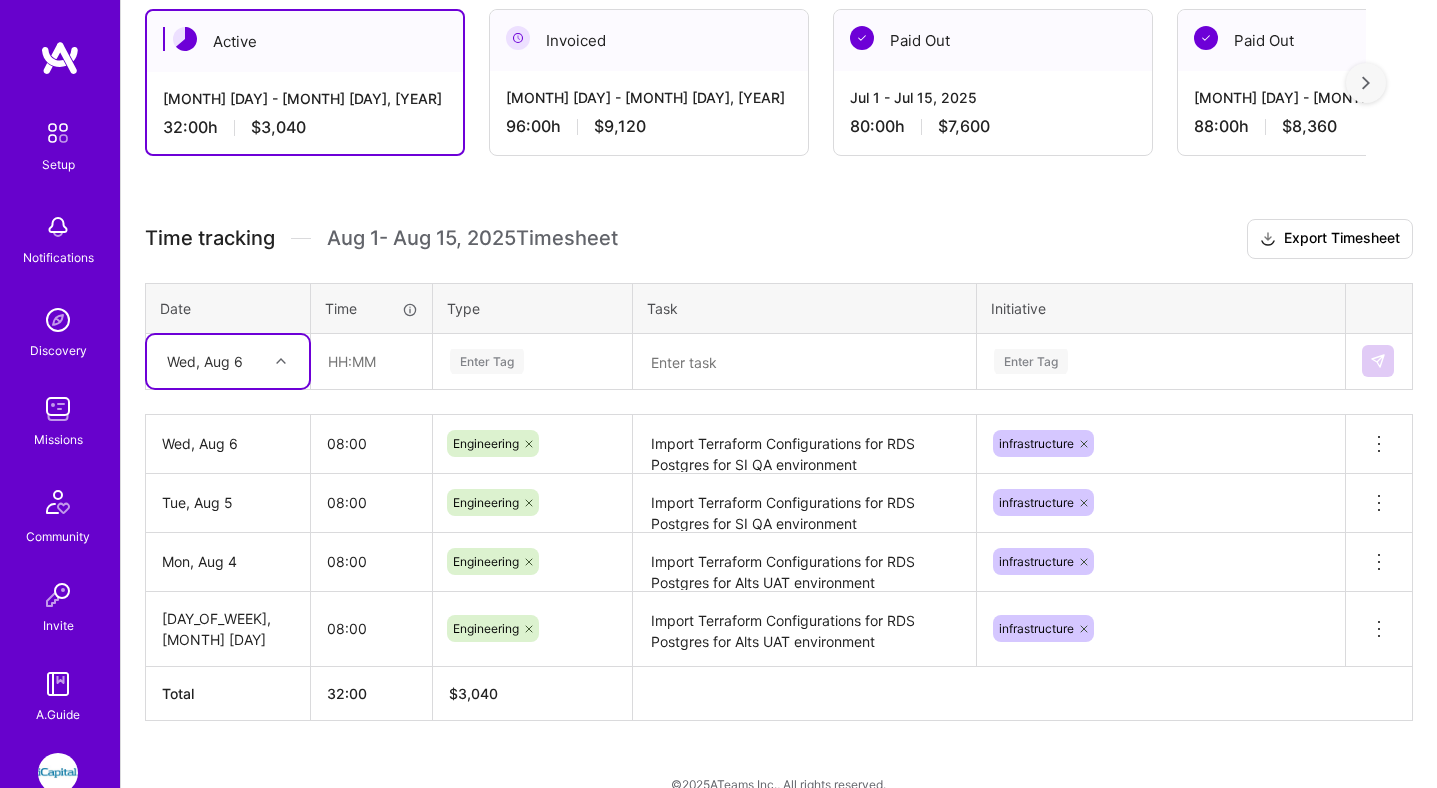 click at bounding box center [283, 361] 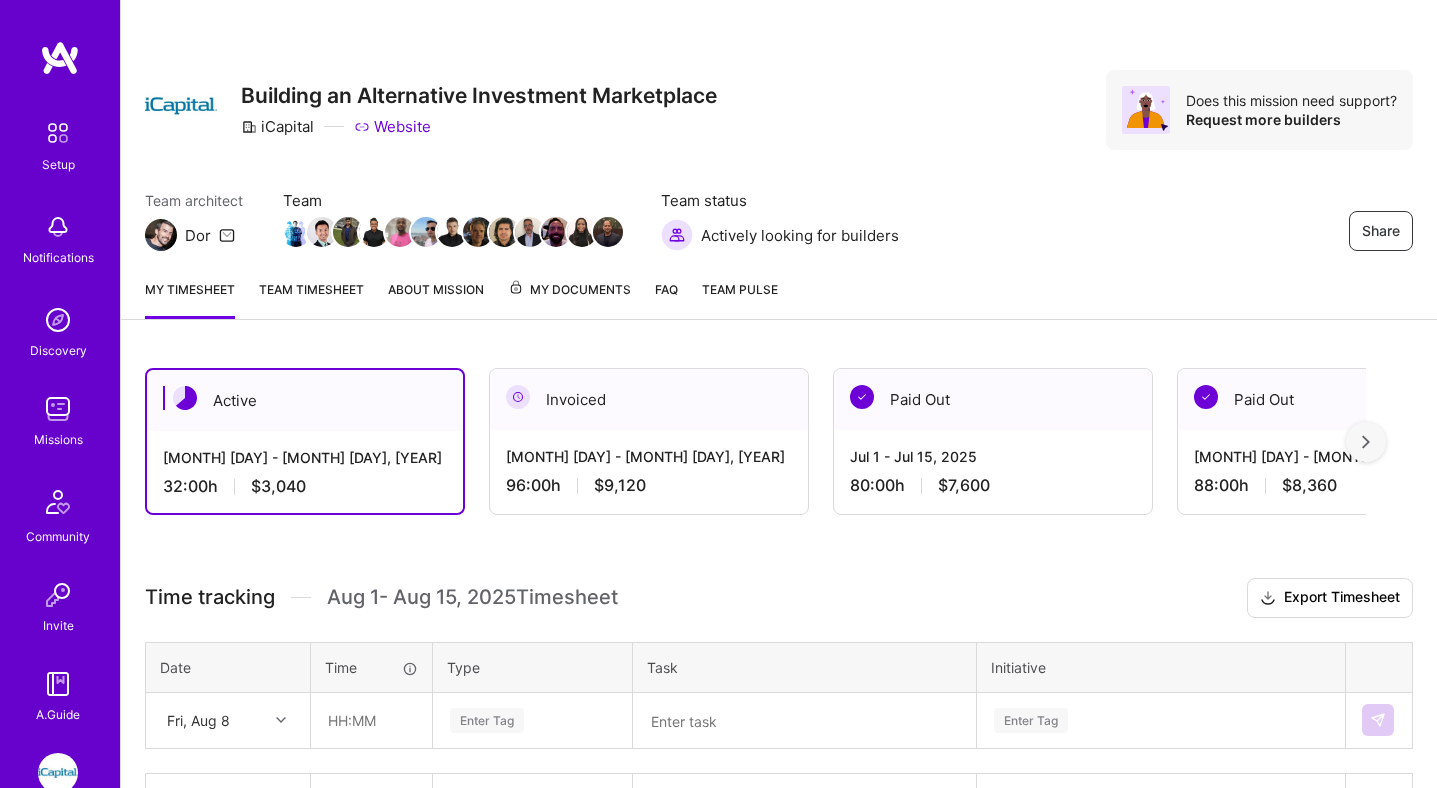 scroll, scrollTop: 359, scrollLeft: 0, axis: vertical 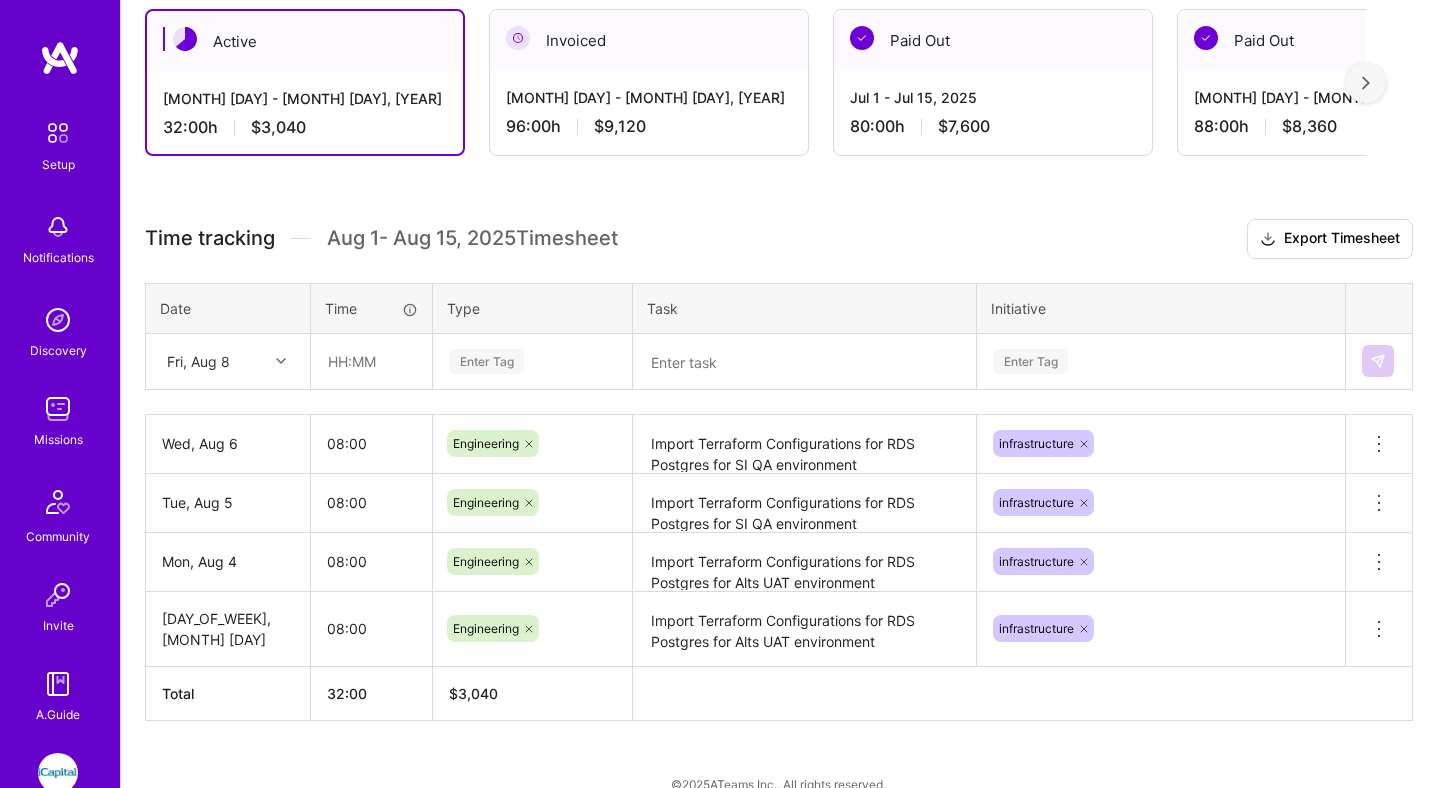 click at bounding box center [283, 361] 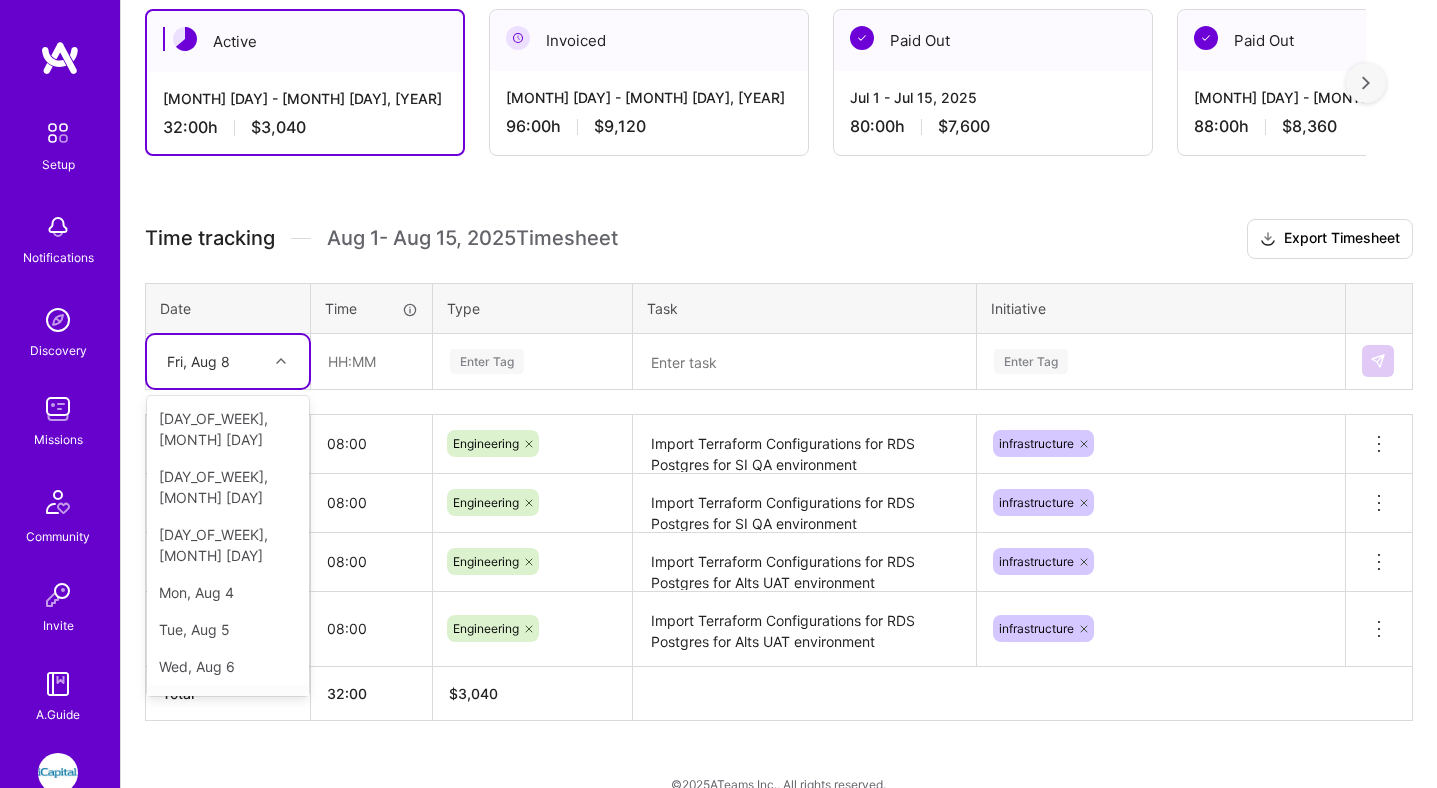 click on "Thu, Aug 7" at bounding box center (228, 703) 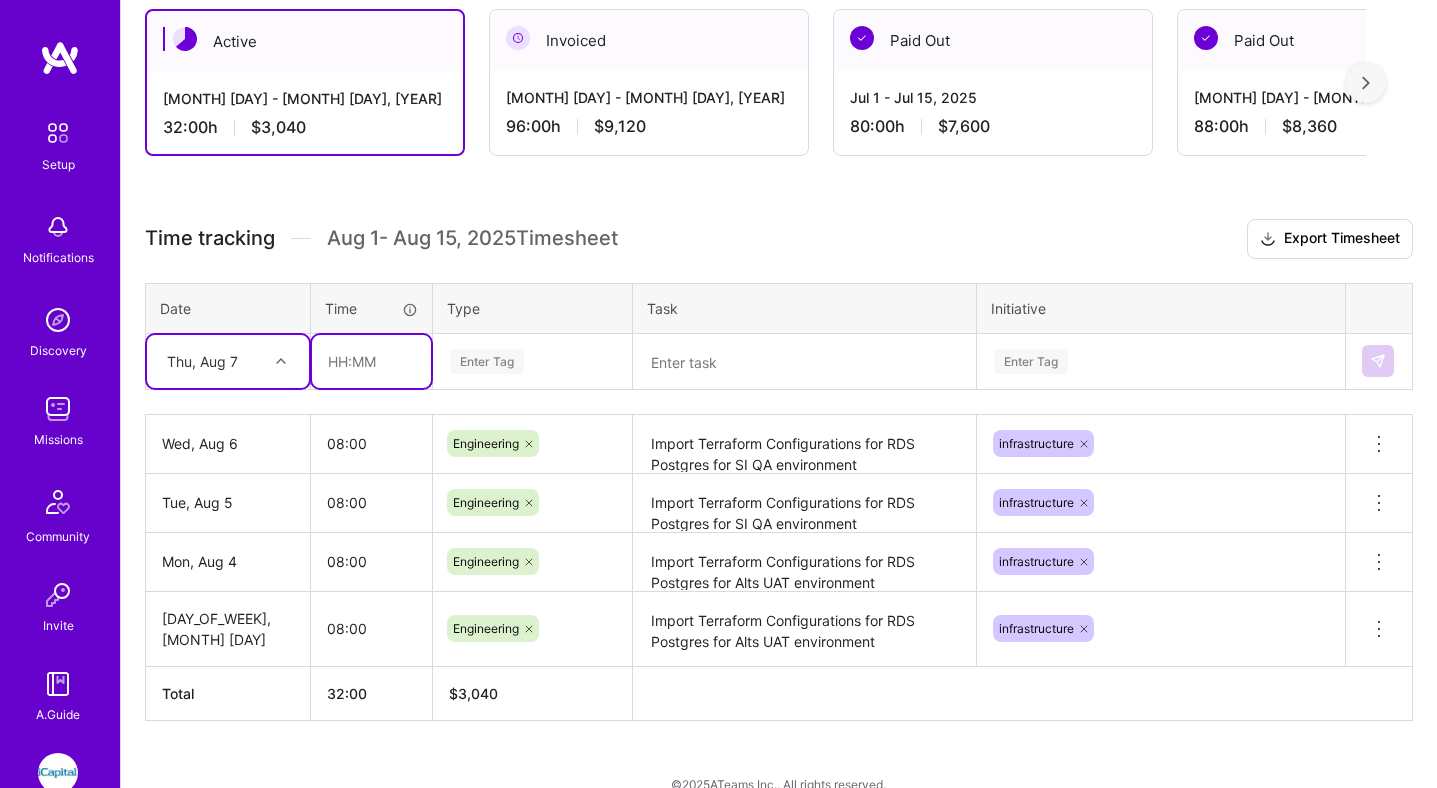 click at bounding box center (371, 361) 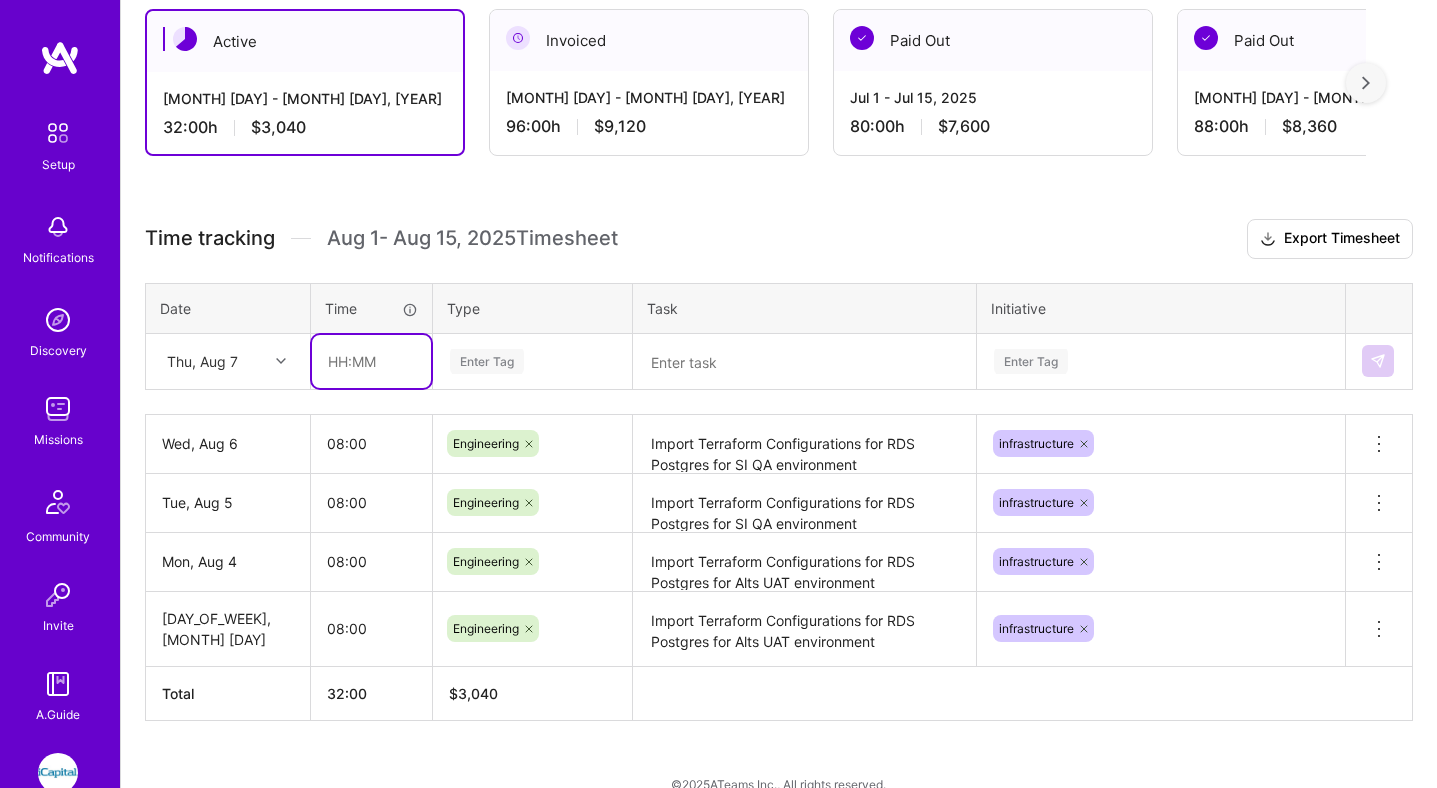 type on "08:00" 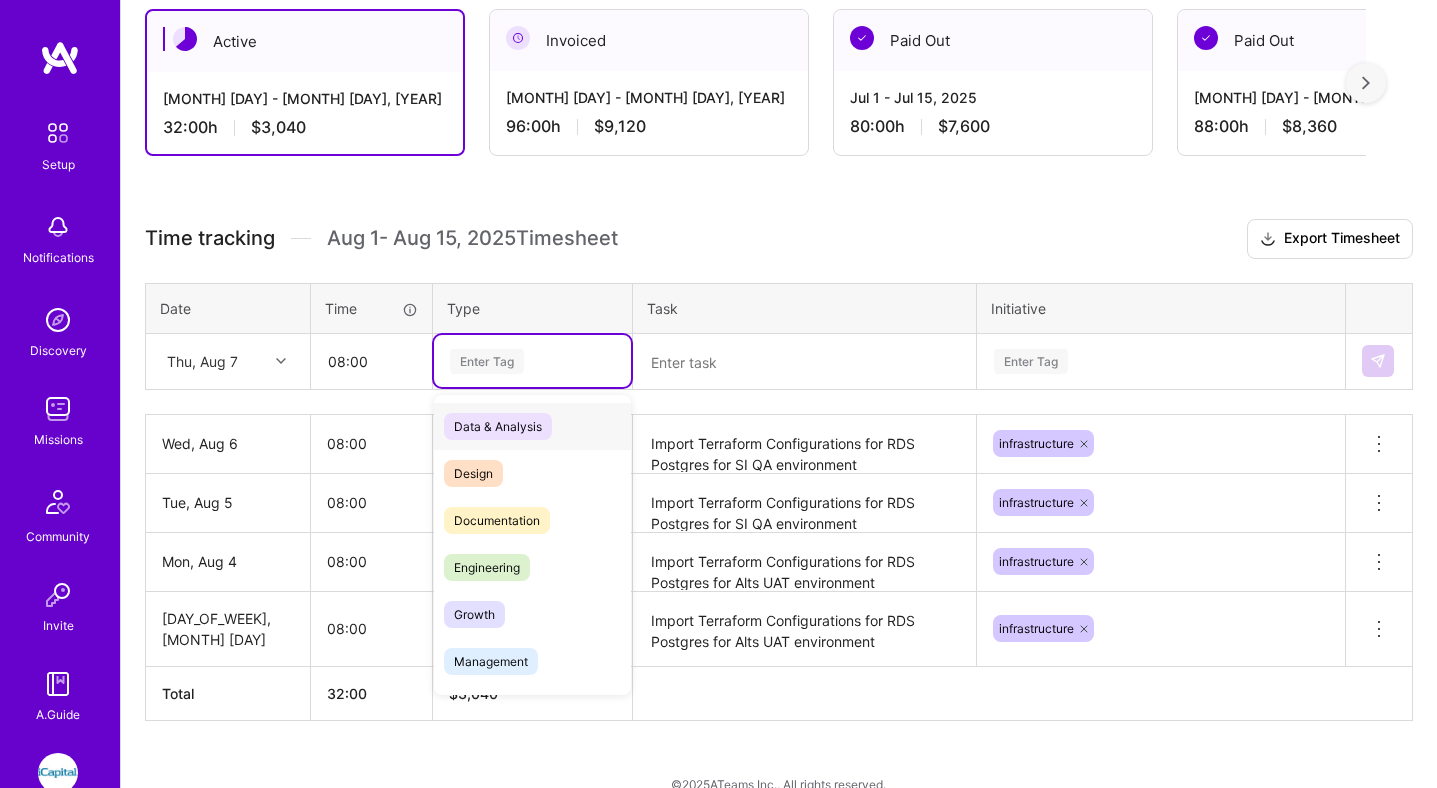 click on "Enter Tag" at bounding box center (532, 361) 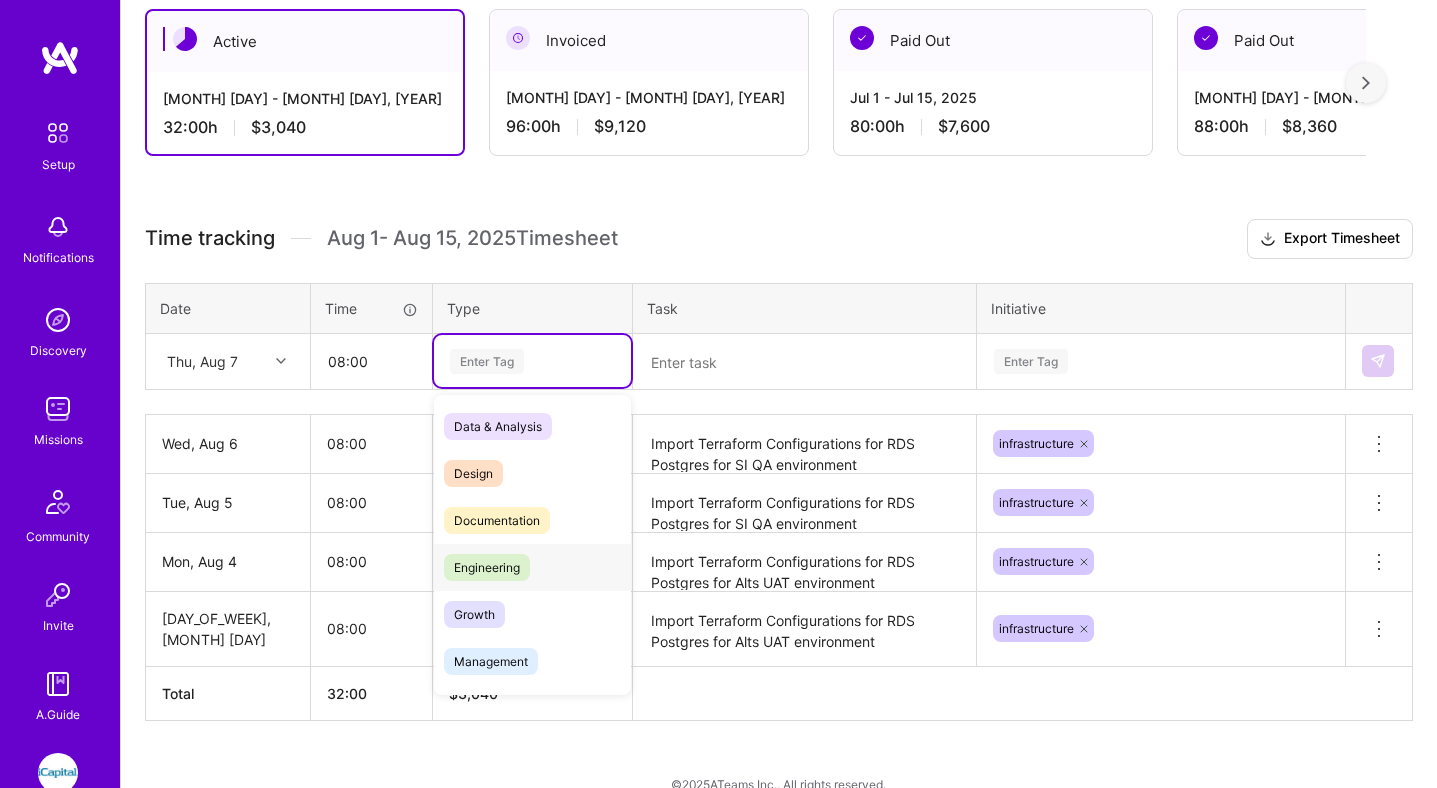 click on "Engineering" at bounding box center (487, 567) 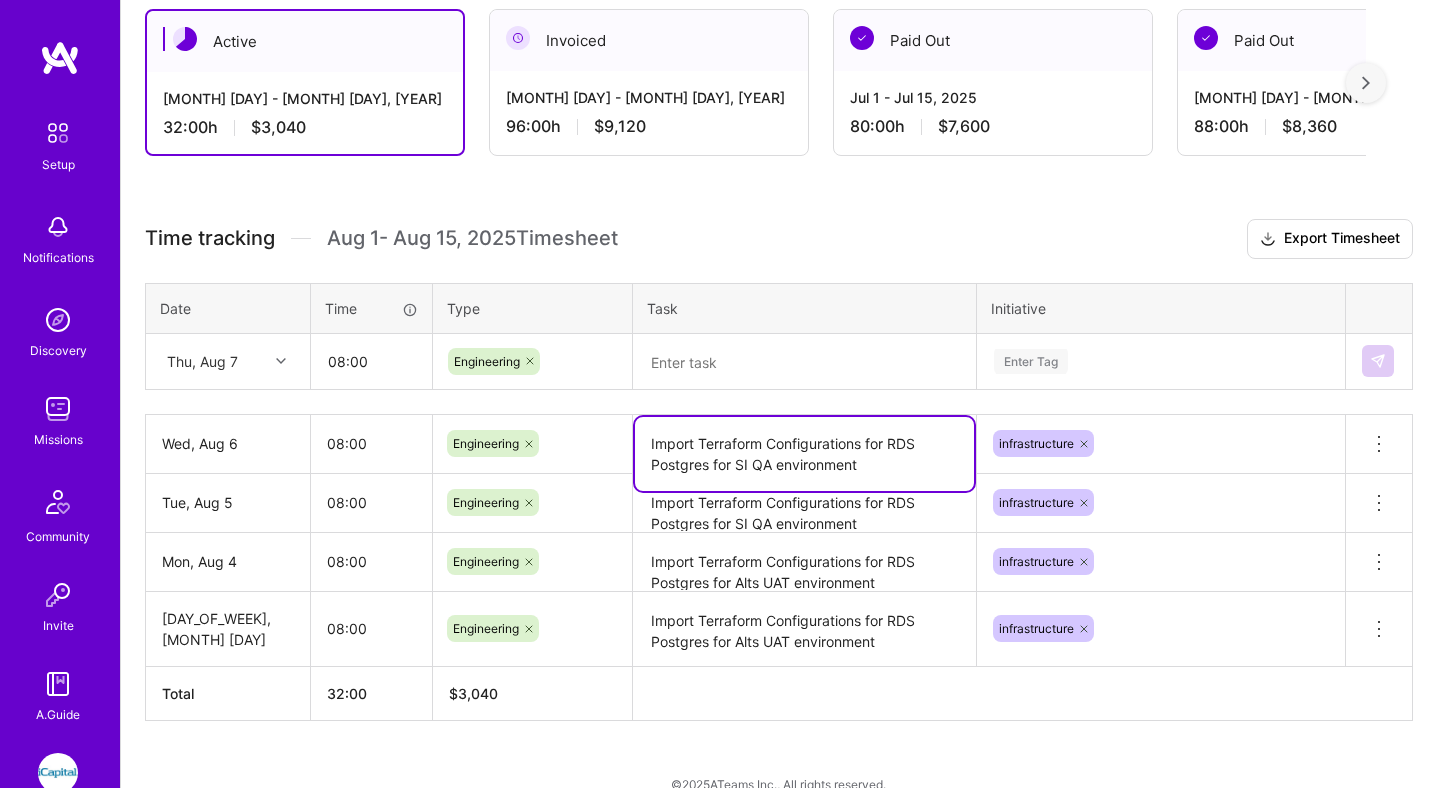 click on "Import Terraform Configurations for RDS Postgres for SI QA environment" at bounding box center [804, 454] 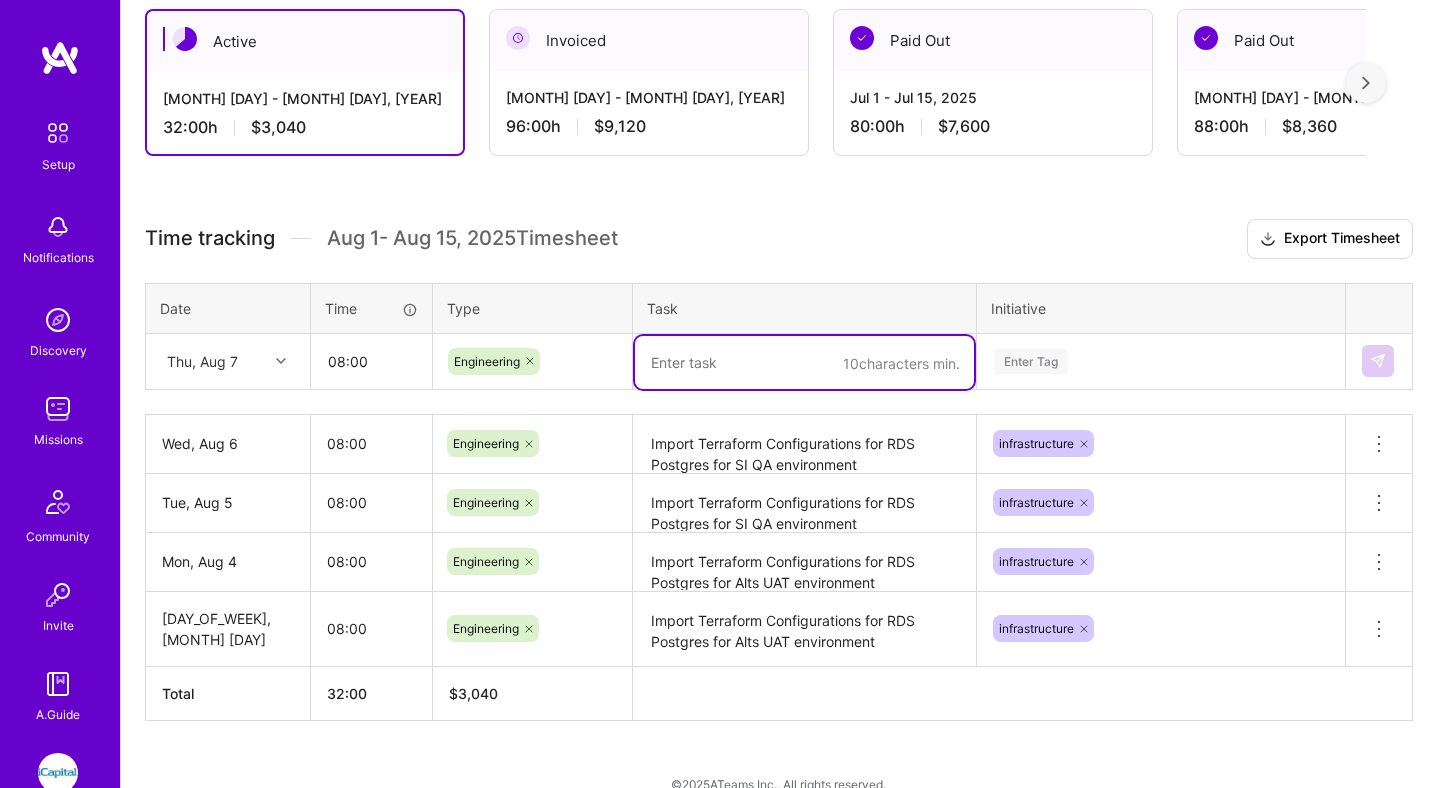 paste on "Import Terraform Configurations for RDS Postgres for SI QA environment" 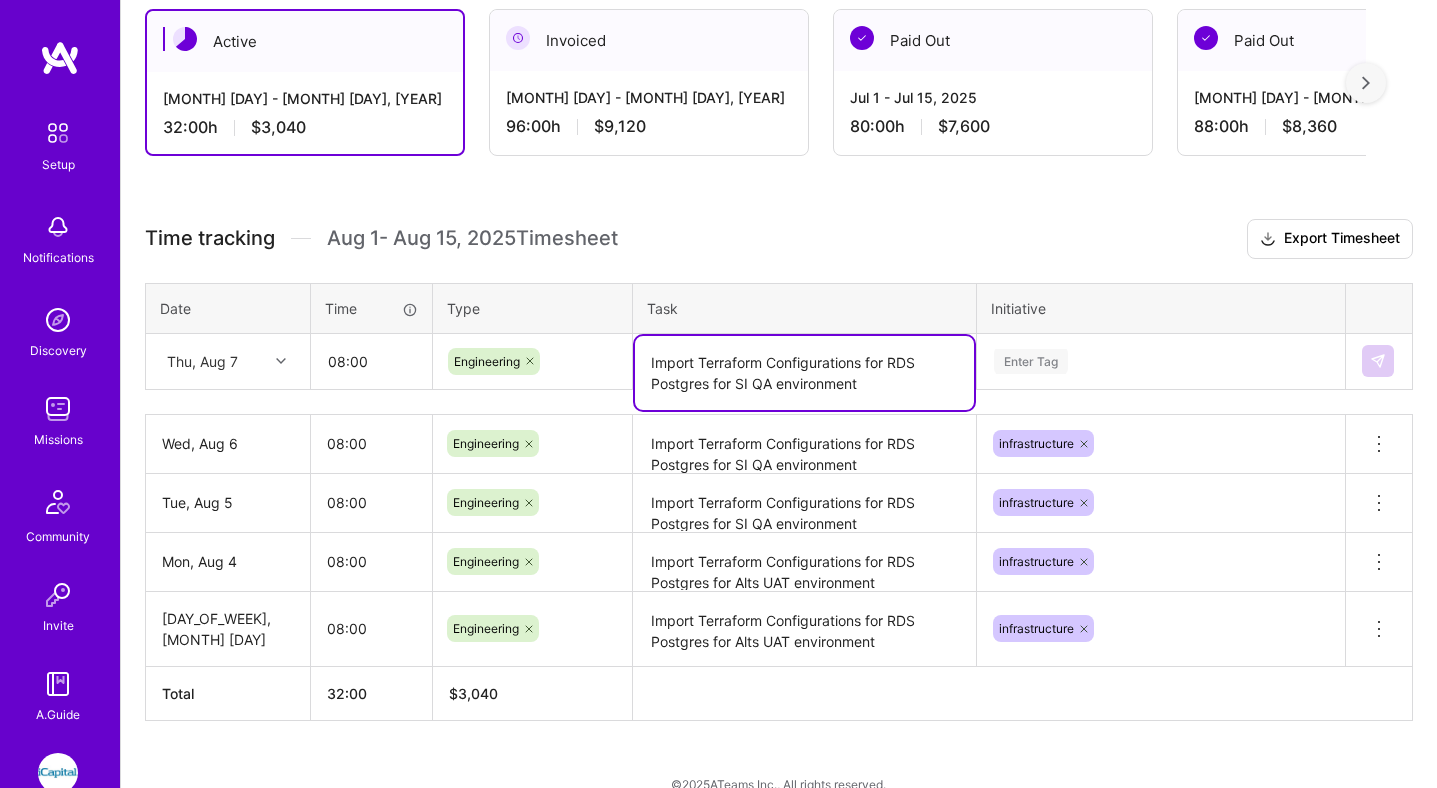 type on "Import Terraform Configurations for RDS Postgres for SI QA environment" 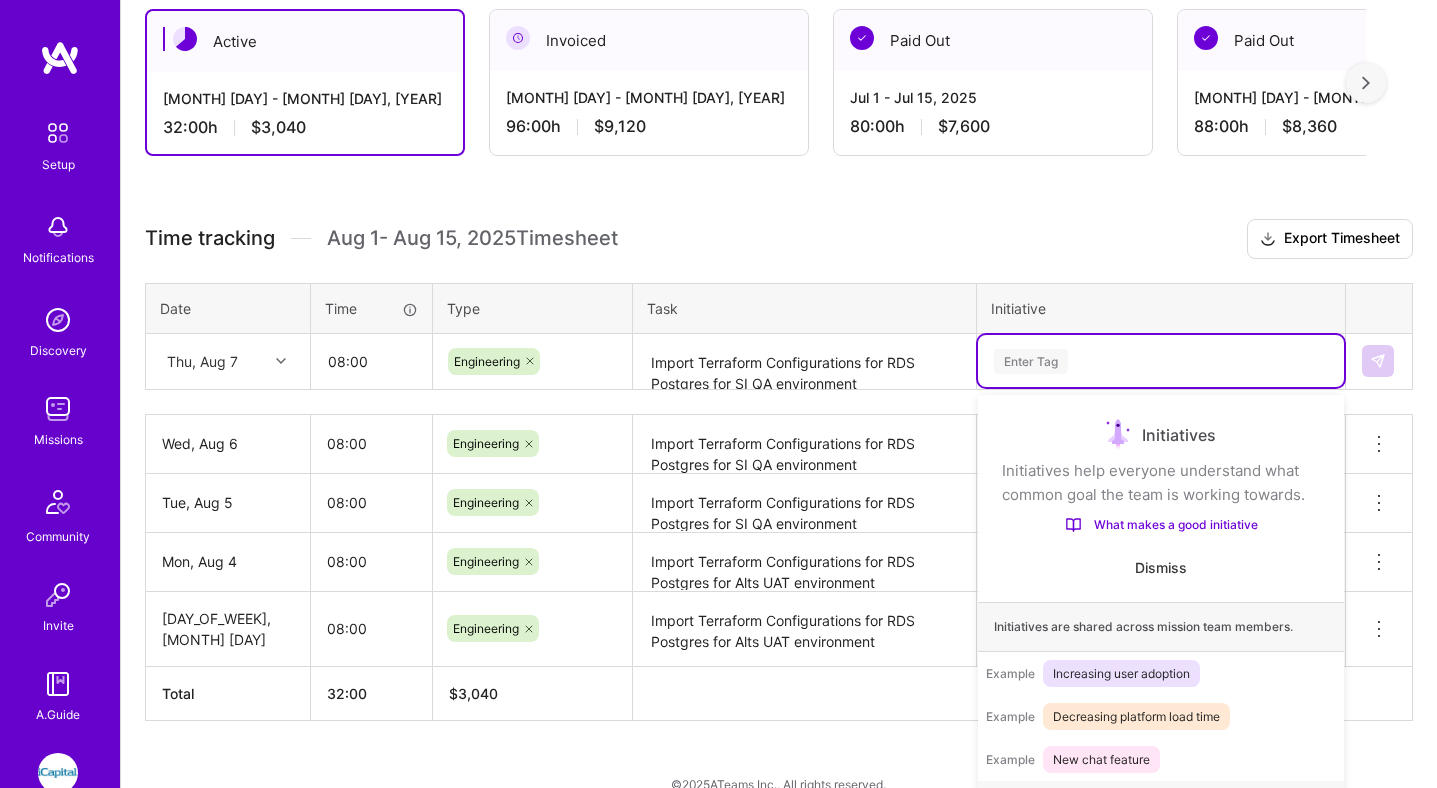 scroll, scrollTop: 375, scrollLeft: 0, axis: vertical 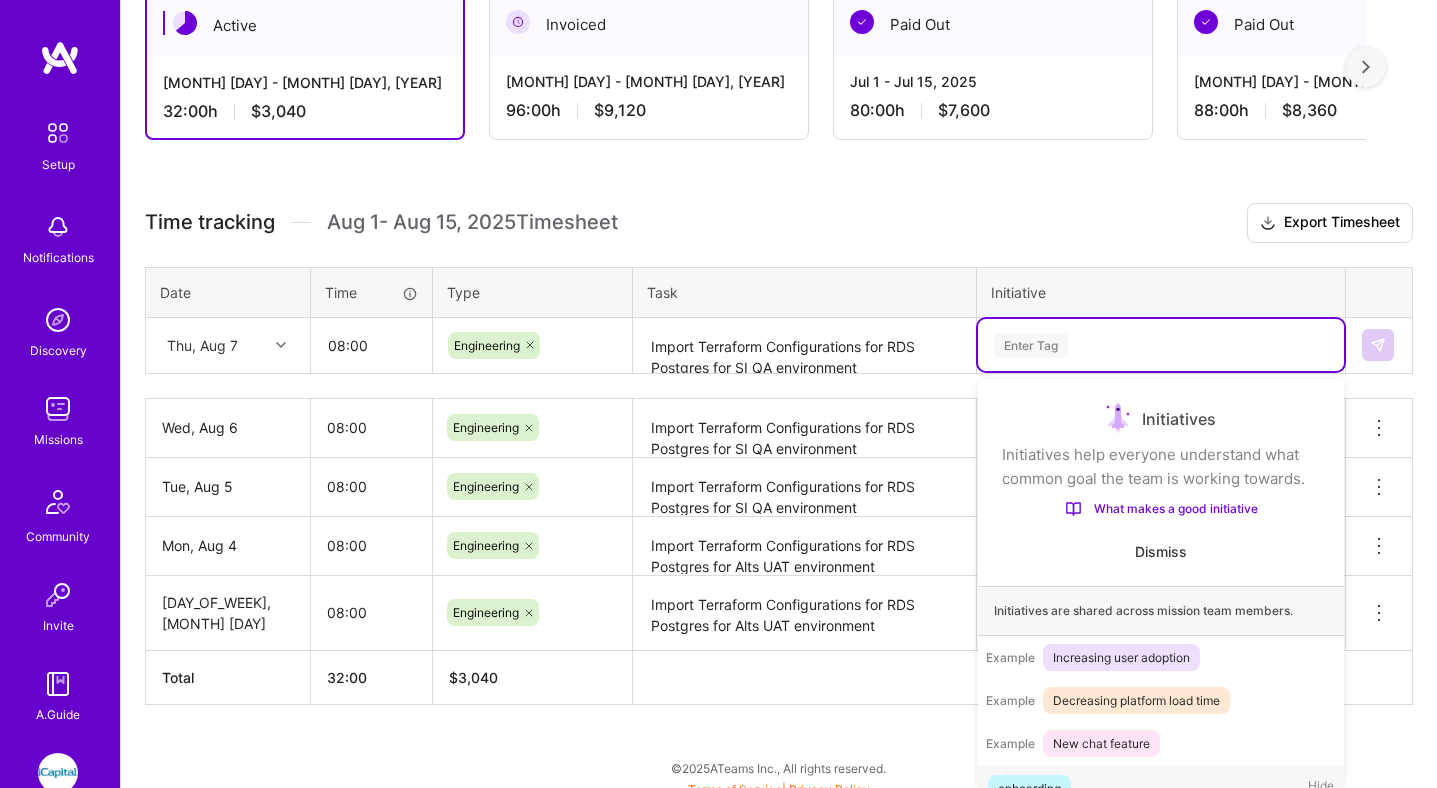 click on "Enter Tag" at bounding box center [1161, 345] 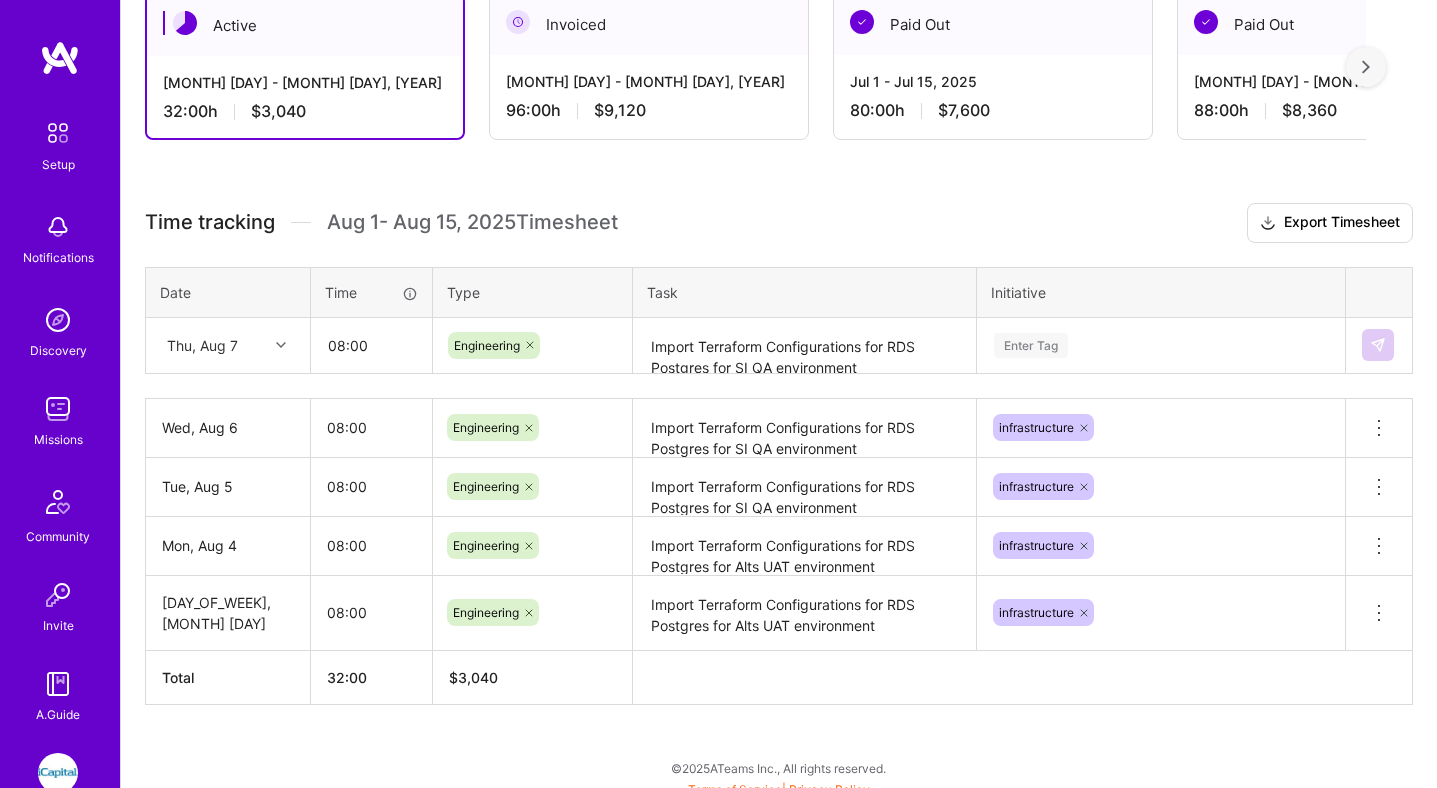 scroll, scrollTop: 373, scrollLeft: 0, axis: vertical 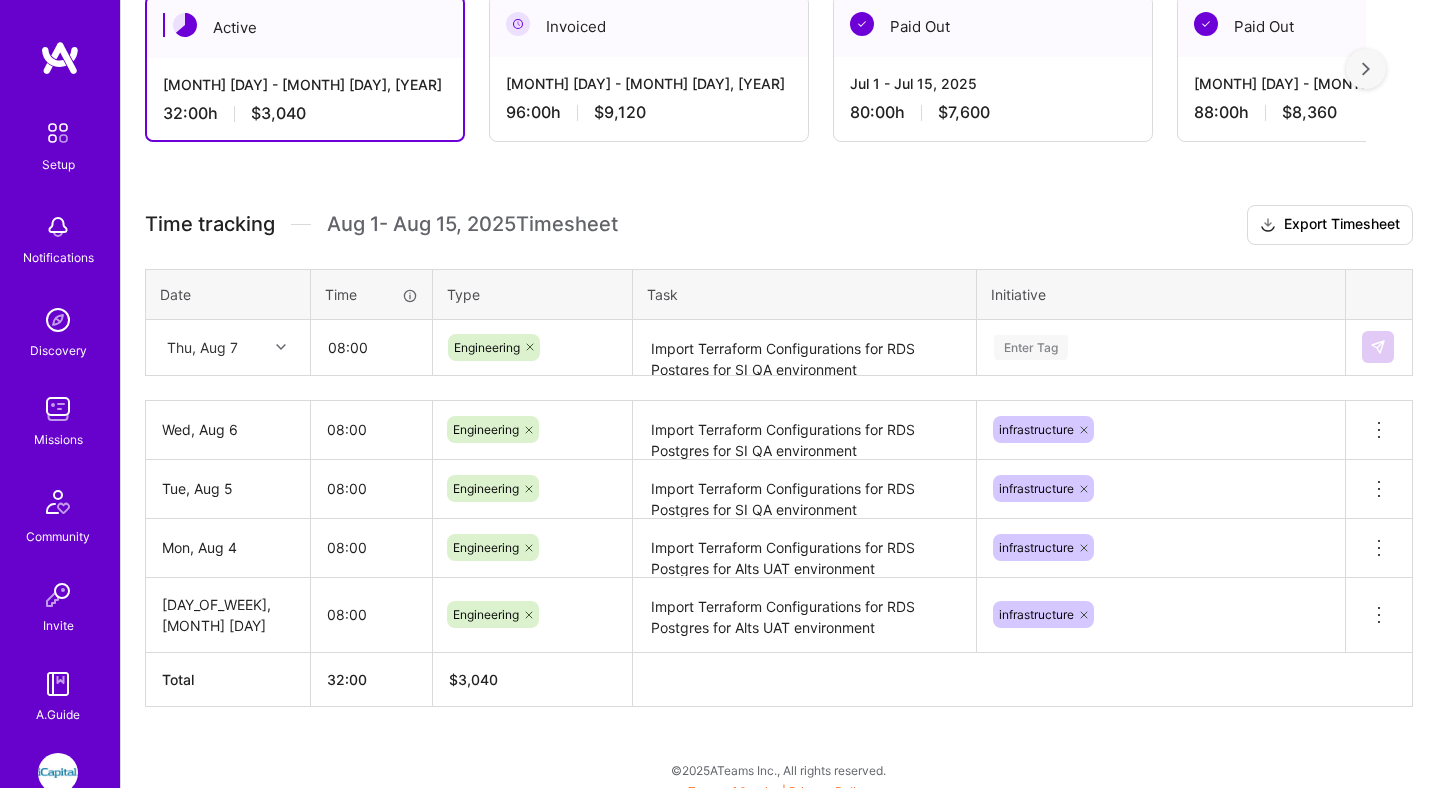 click on "Time tracking Aug 1  -   Aug 15 ,   2025  Timesheet Export Timesheet" at bounding box center (779, 225) 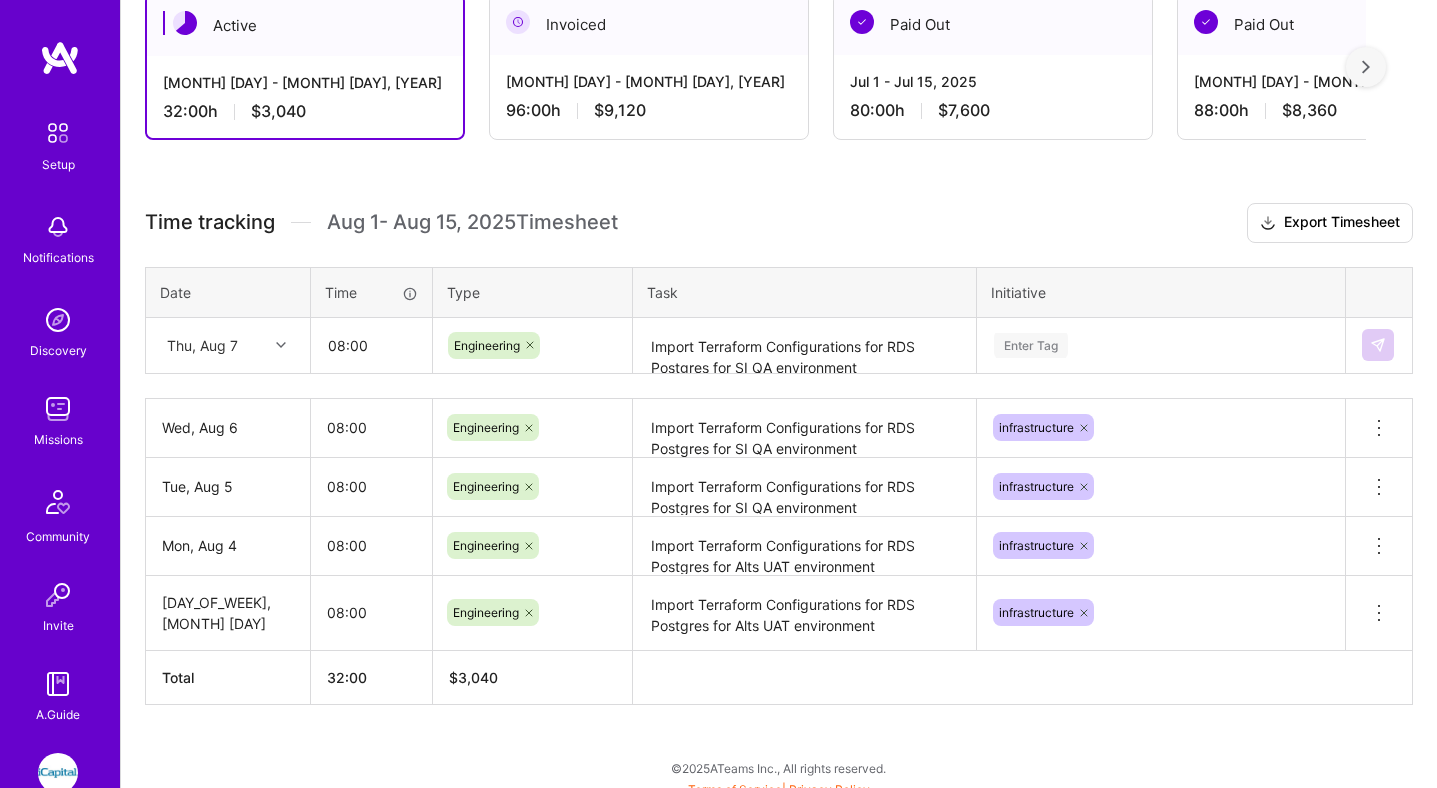 click on "Enter Tag" at bounding box center [1161, 345] 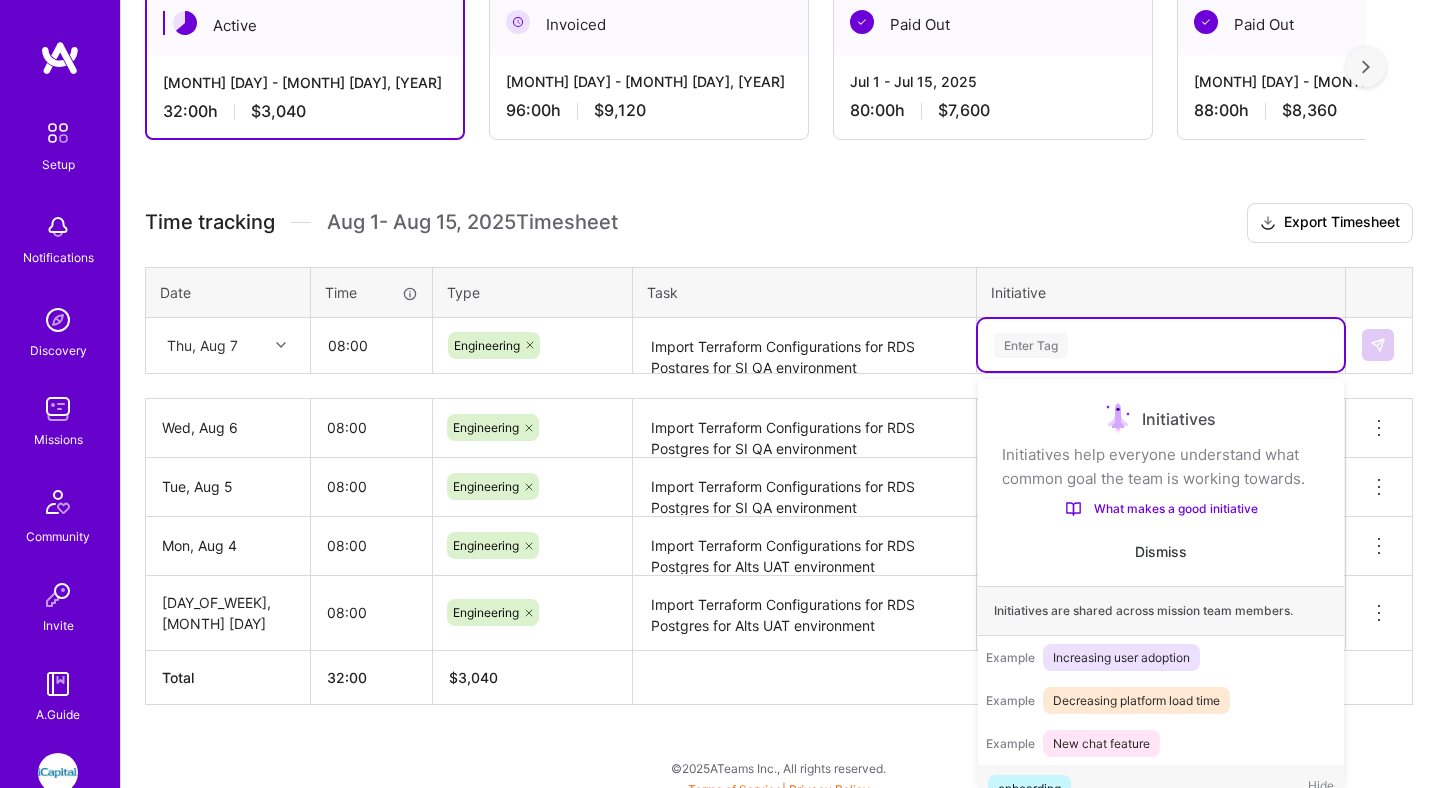 scroll, scrollTop: 38, scrollLeft: 0, axis: vertical 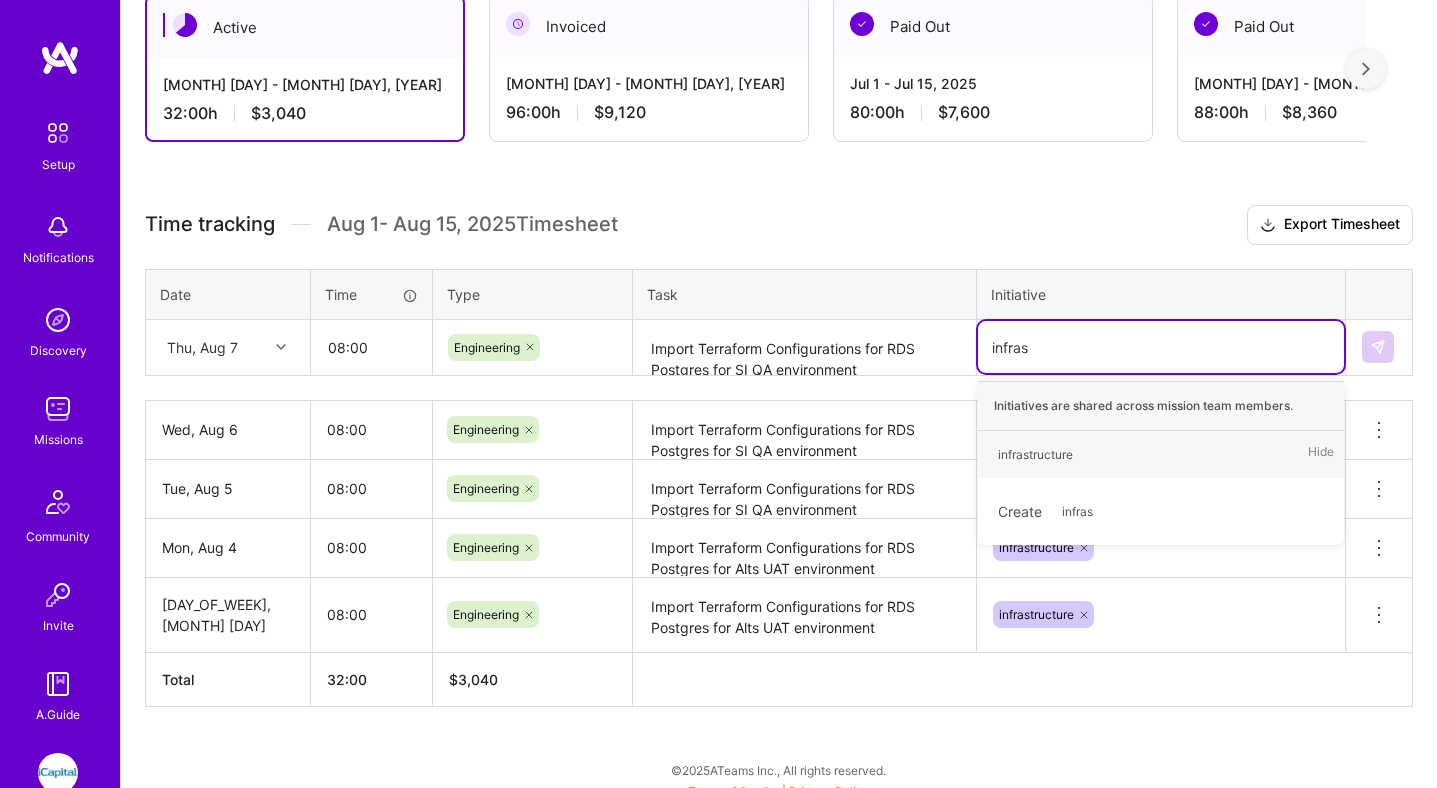 type on "infrast" 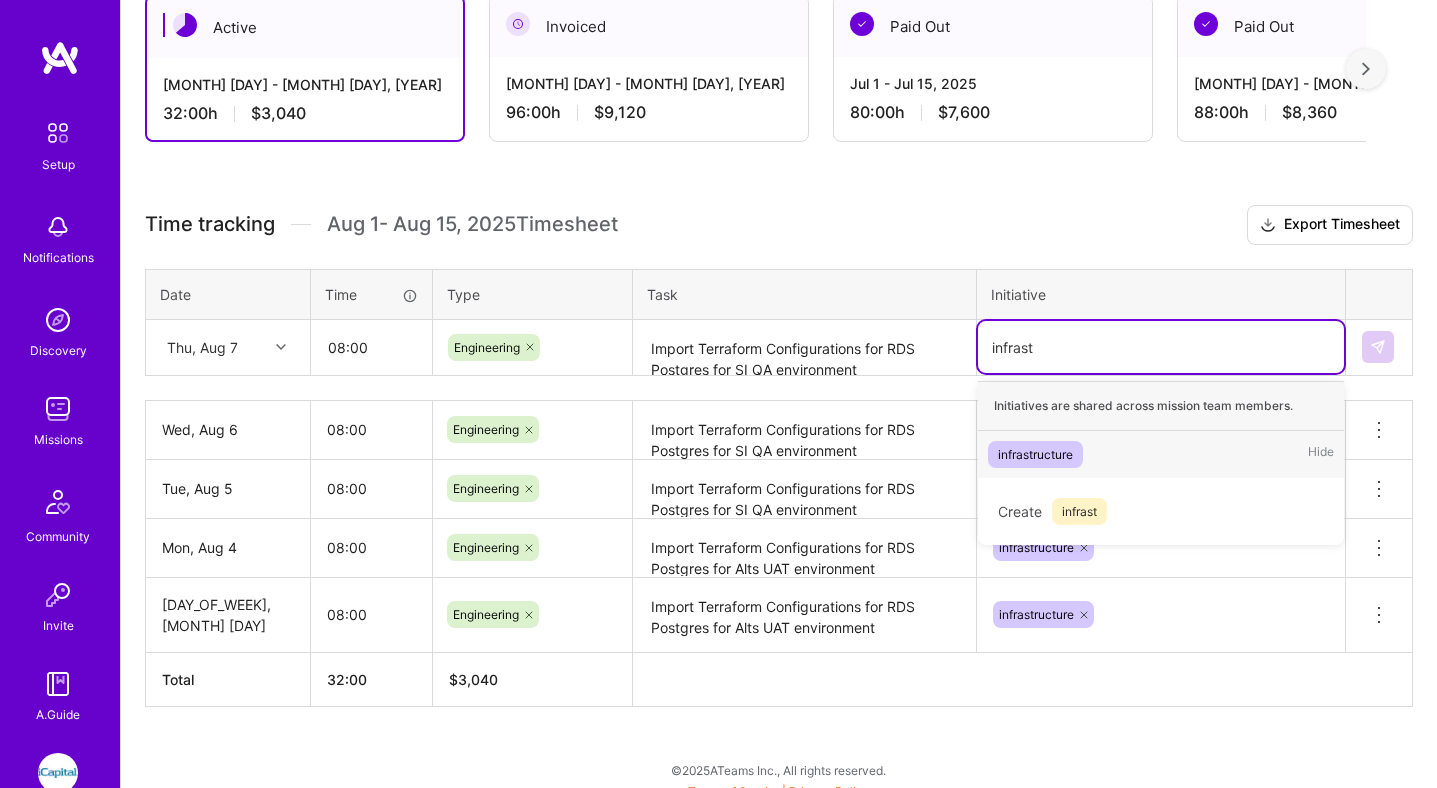 click on "infrastructure" at bounding box center (1035, 454) 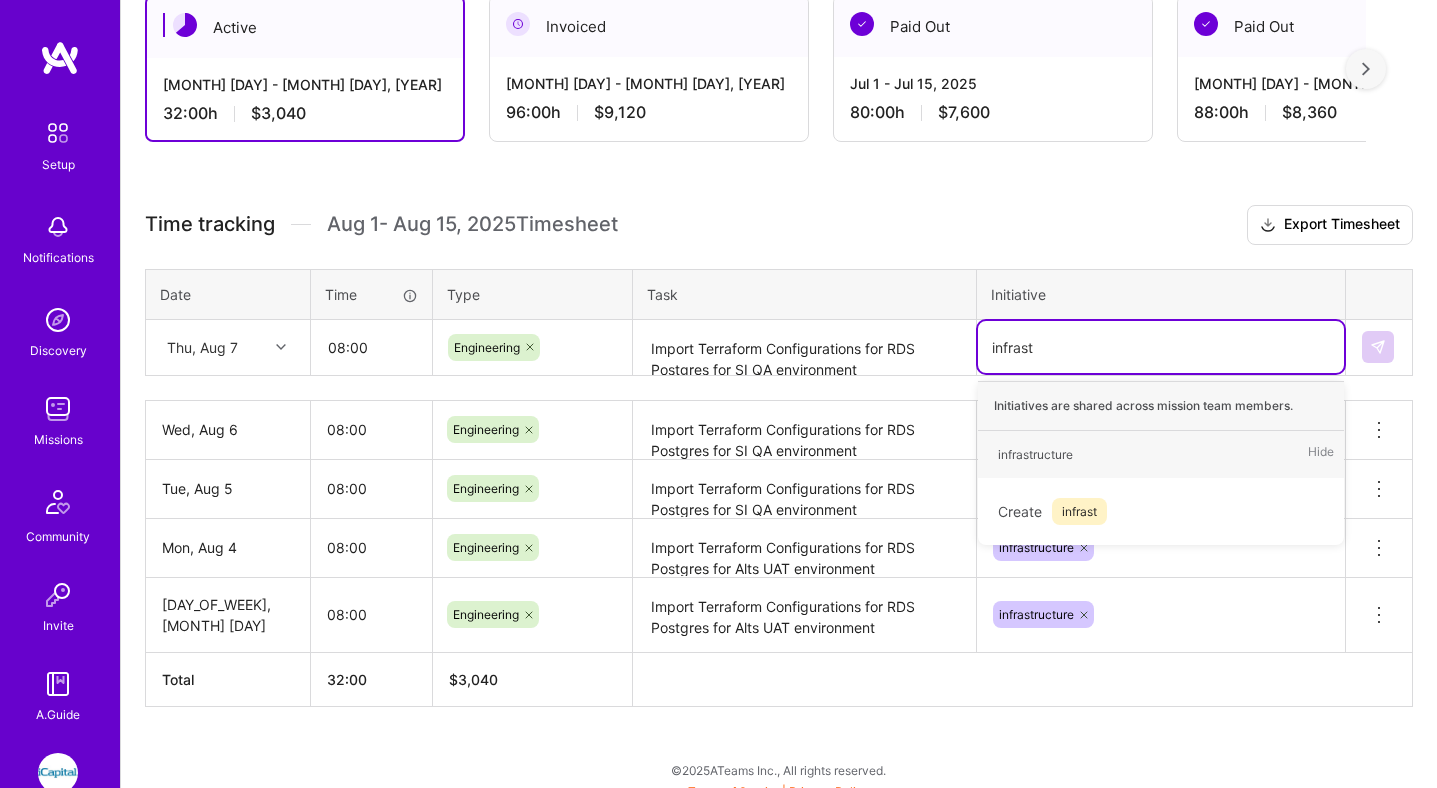 type 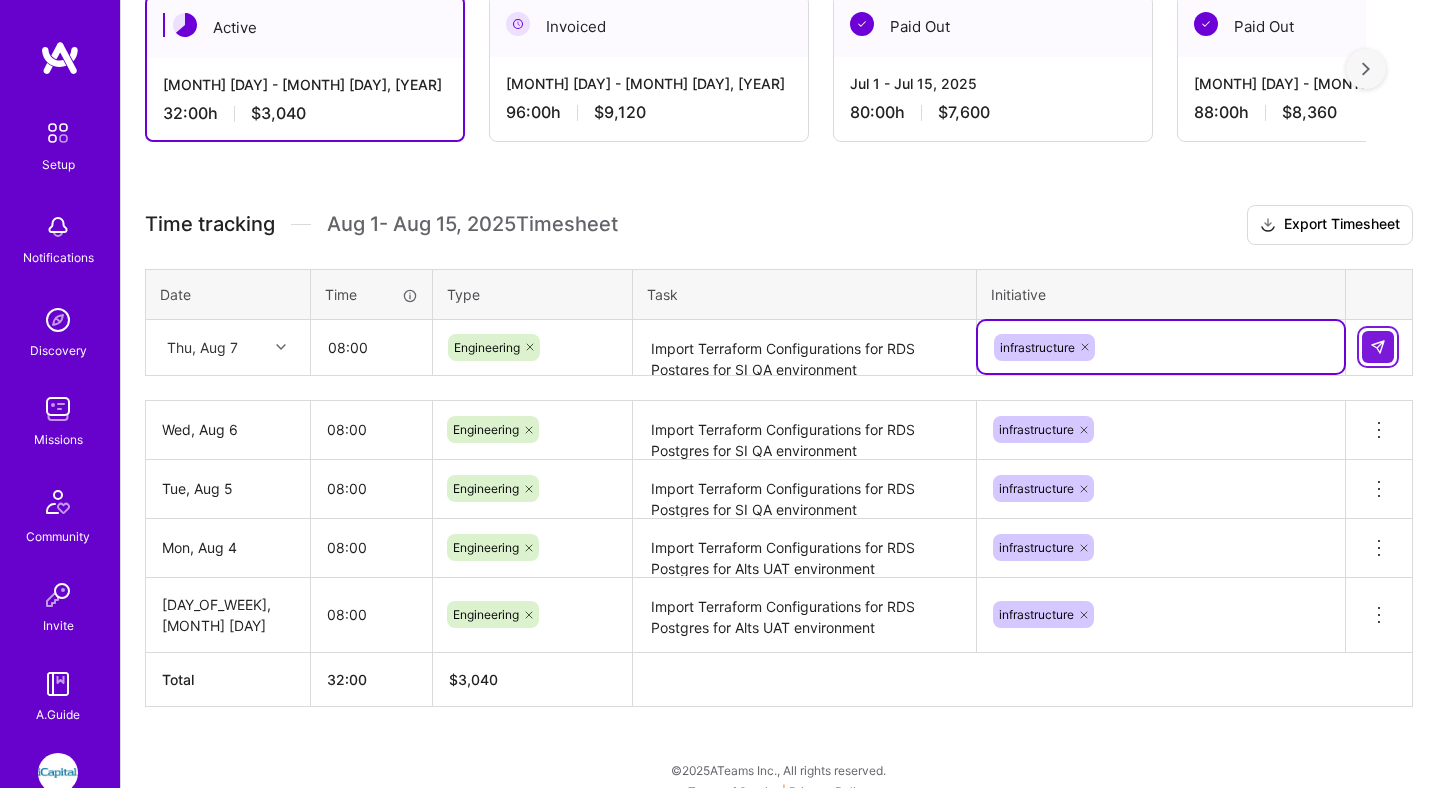 click at bounding box center [1378, 347] 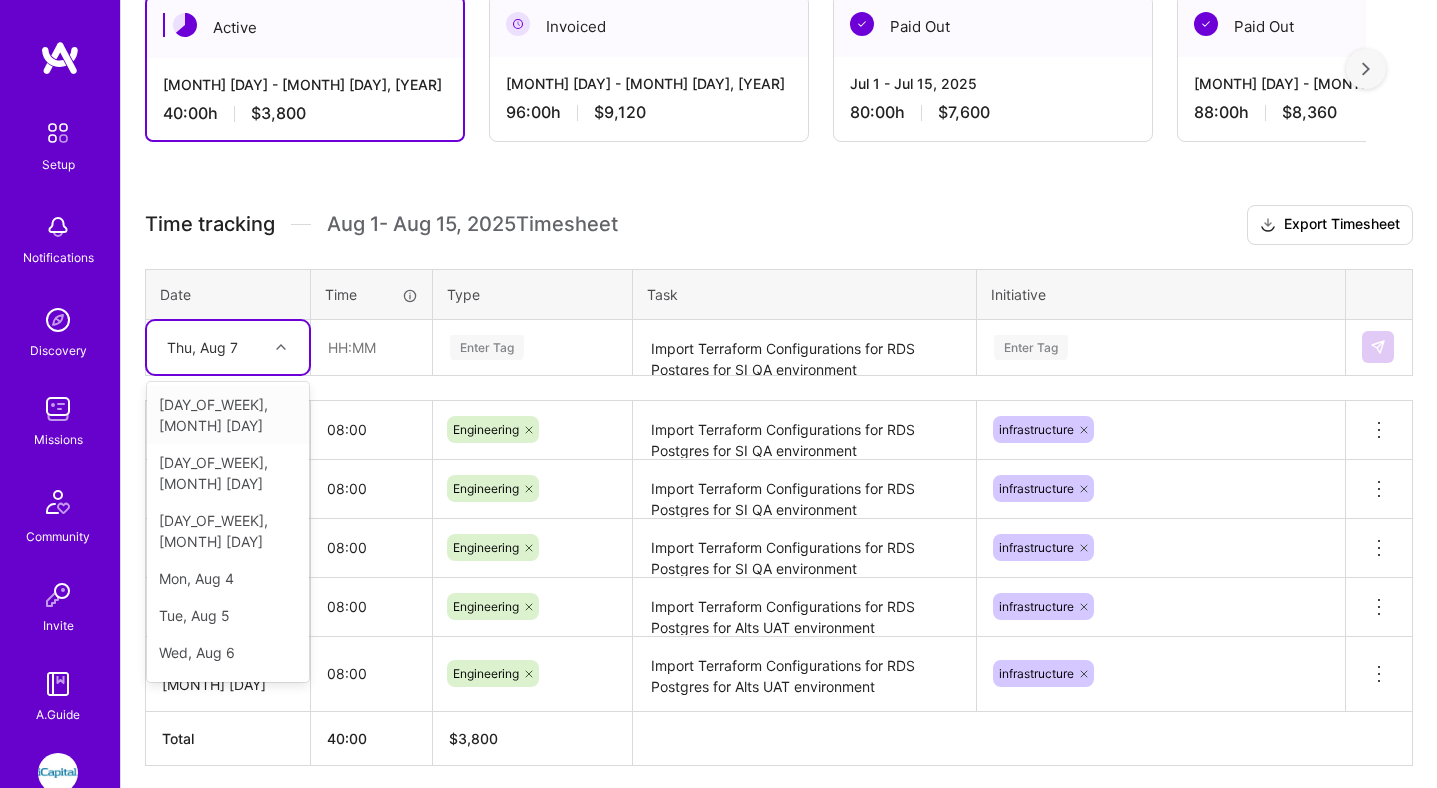 click at bounding box center [283, 347] 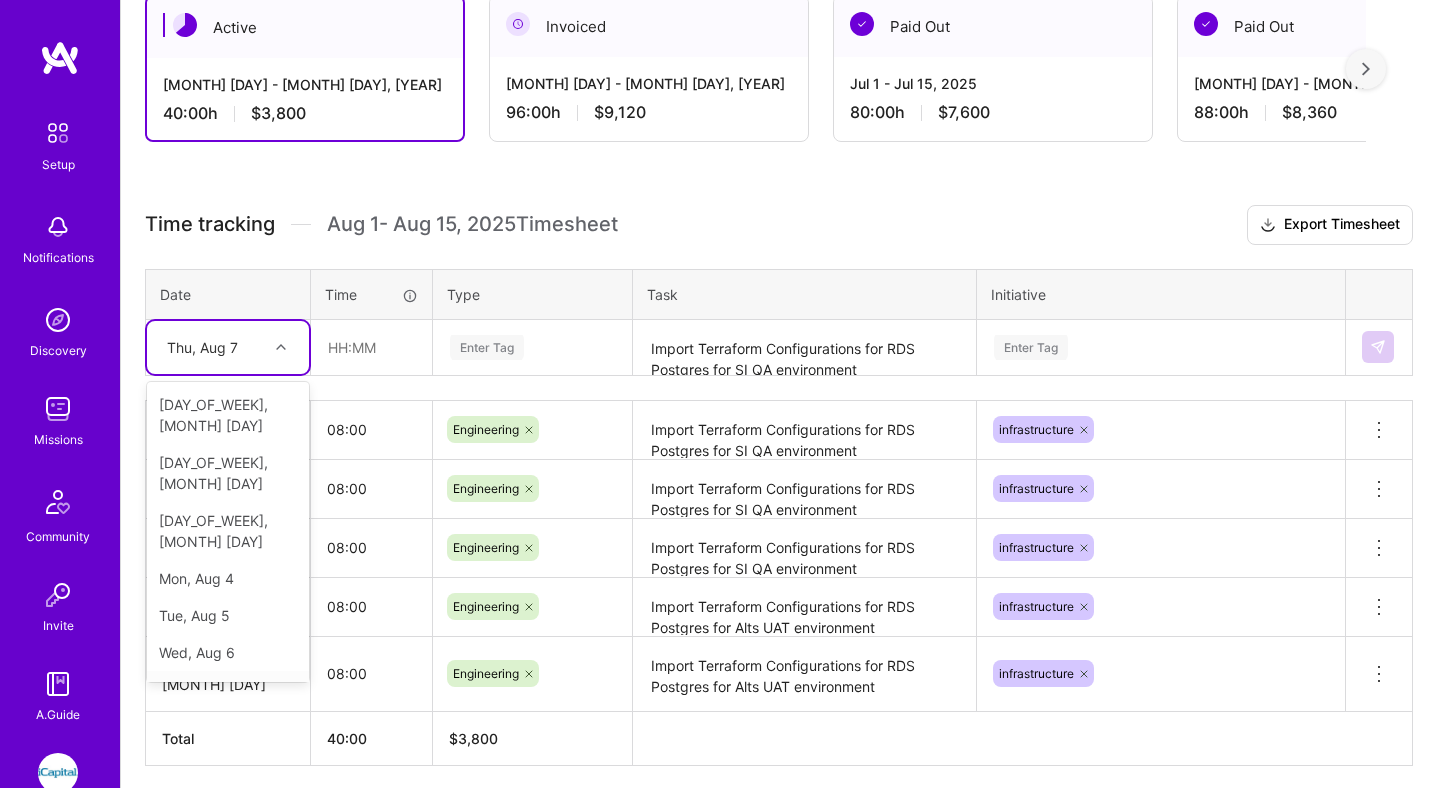 click on "Fri, Aug 8" at bounding box center [228, 689] 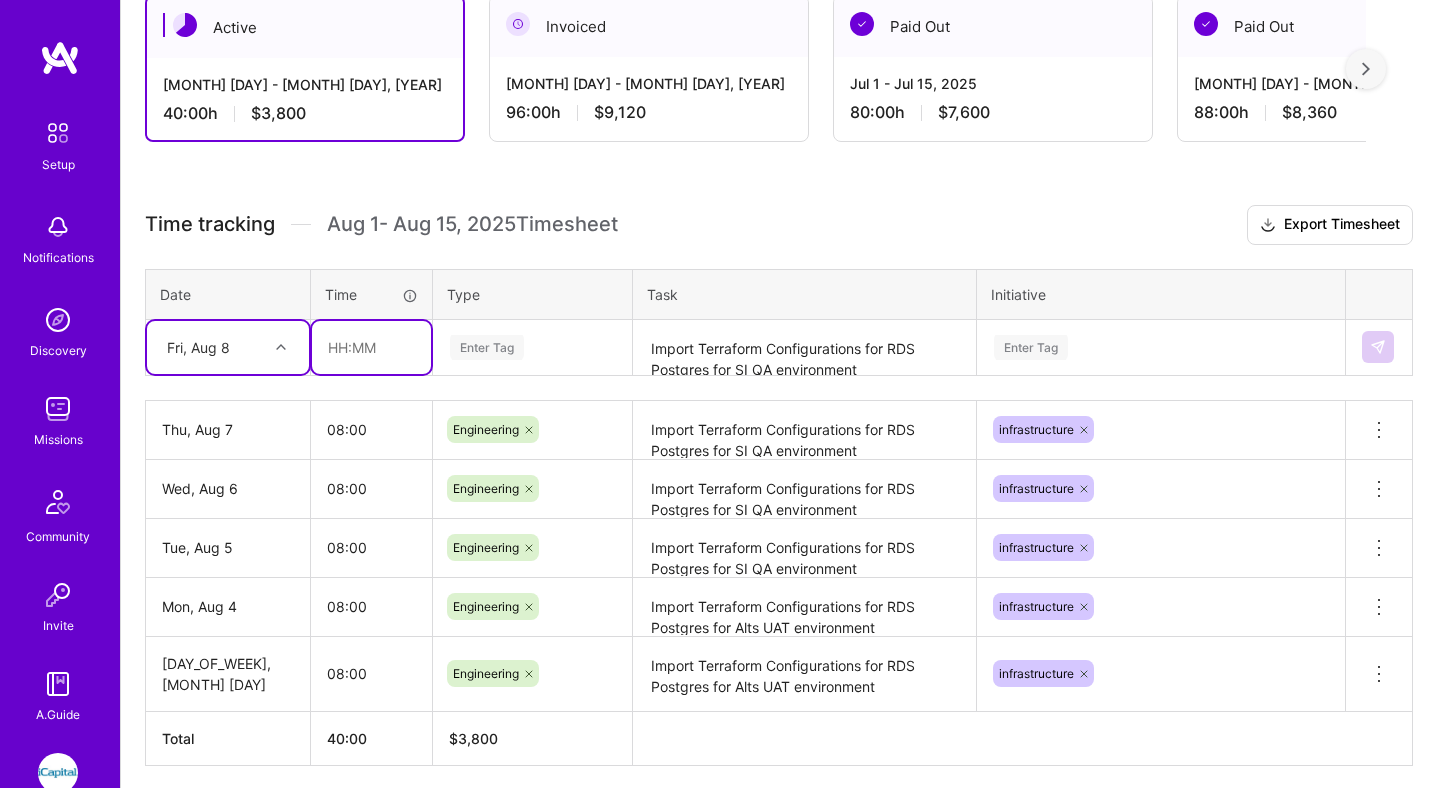 click at bounding box center (371, 347) 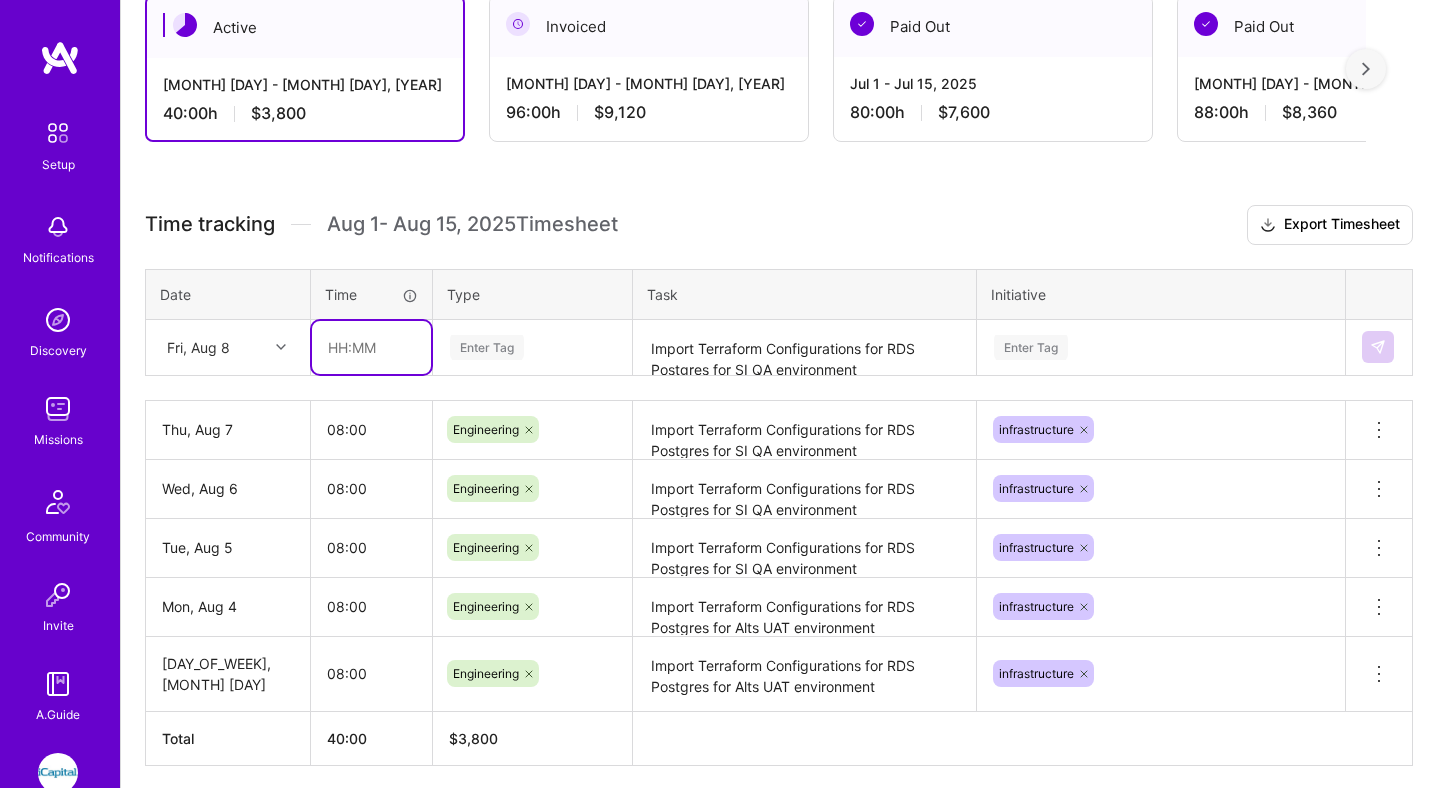 type on "08:00" 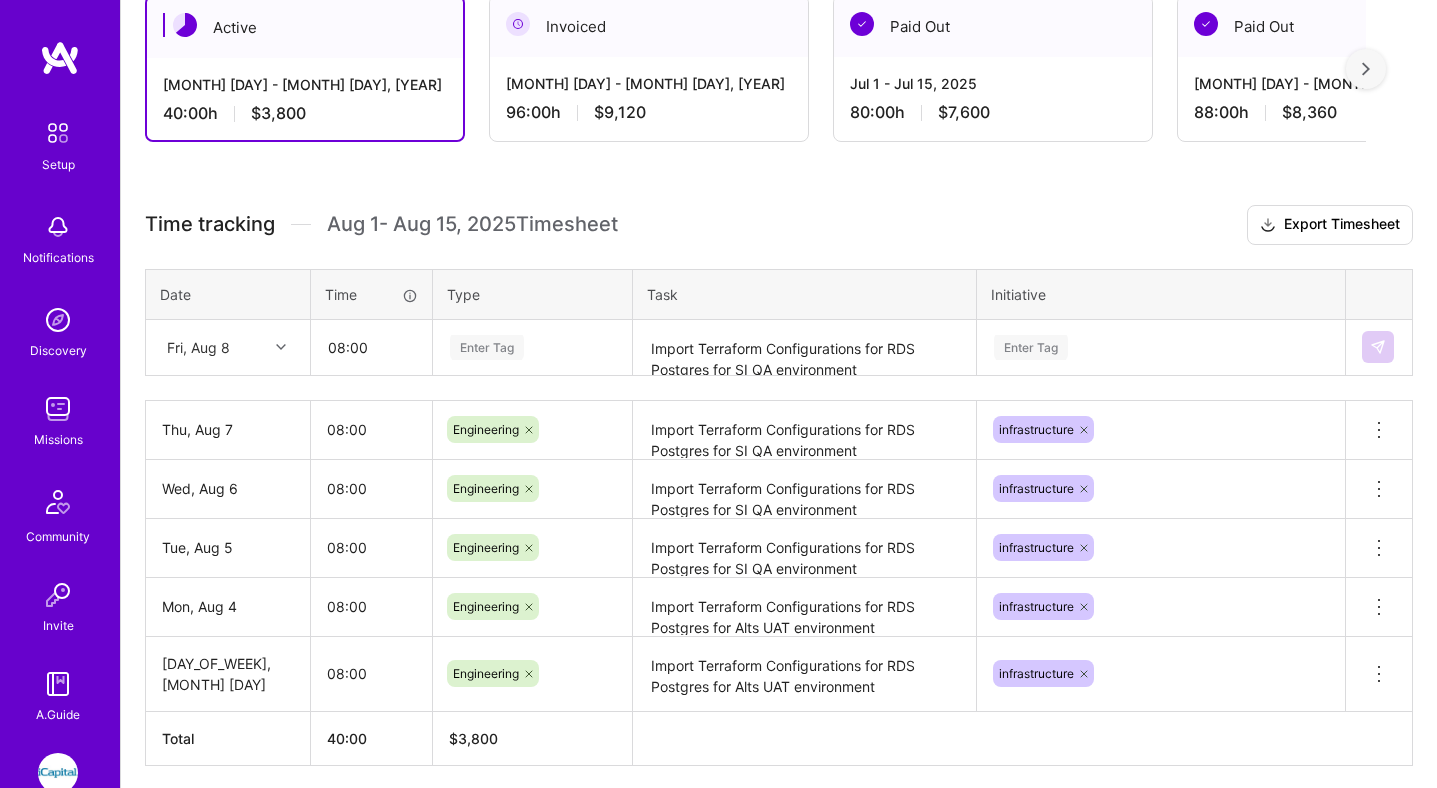 click on "Enter Tag" at bounding box center [487, 347] 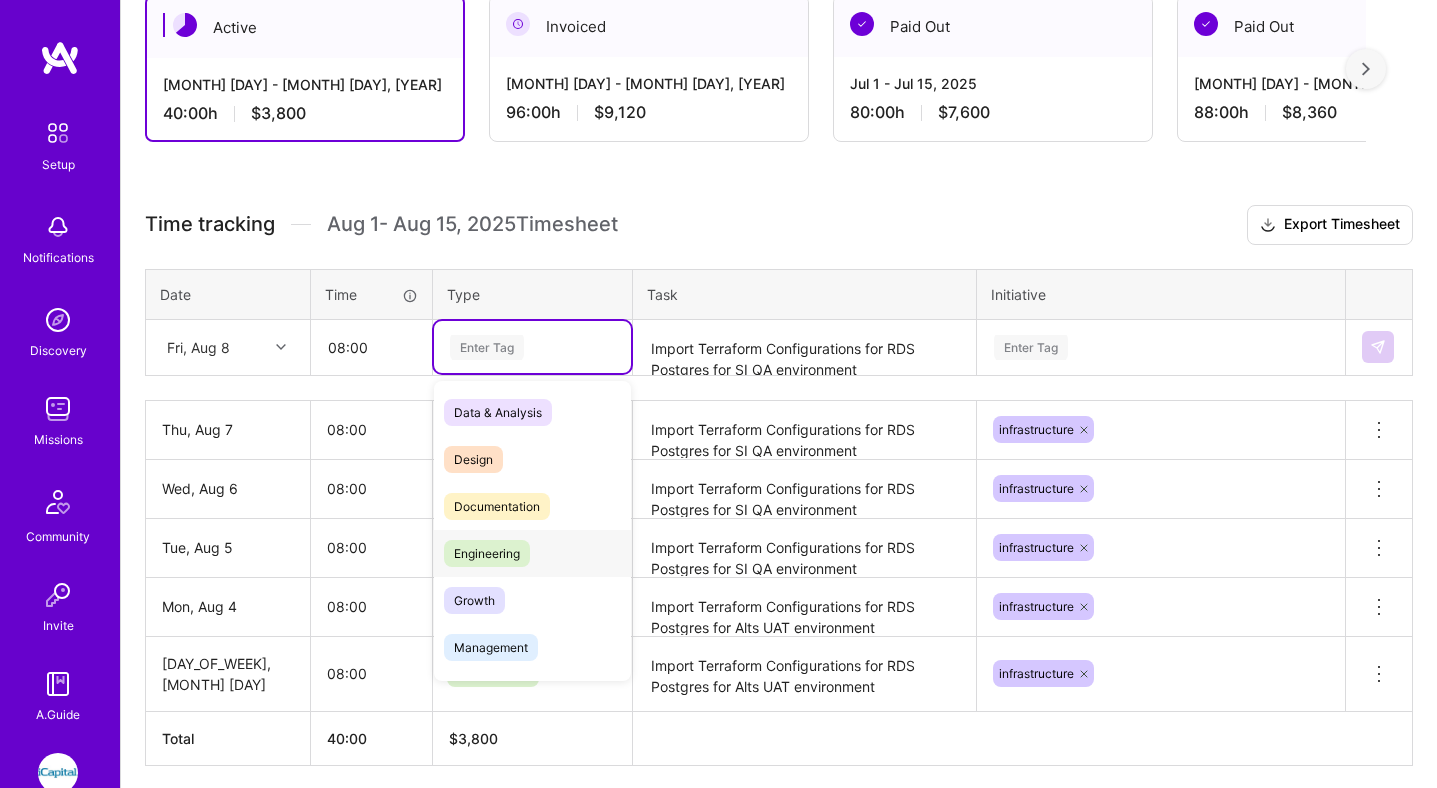 click on "Engineering" at bounding box center (487, 553) 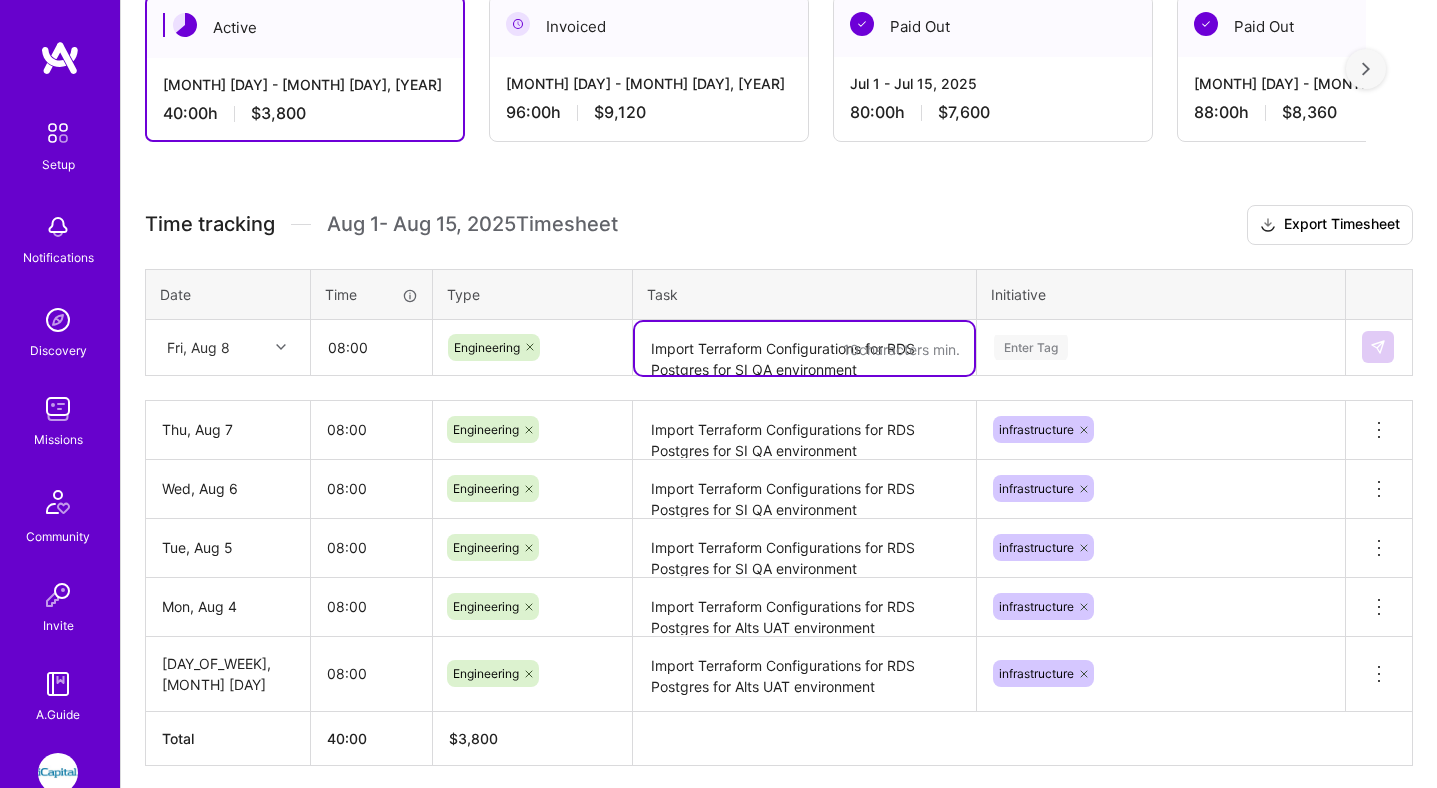 click on "Import Terraform Configurations for RDS Postgres for SI QA environment" at bounding box center (804, 348) 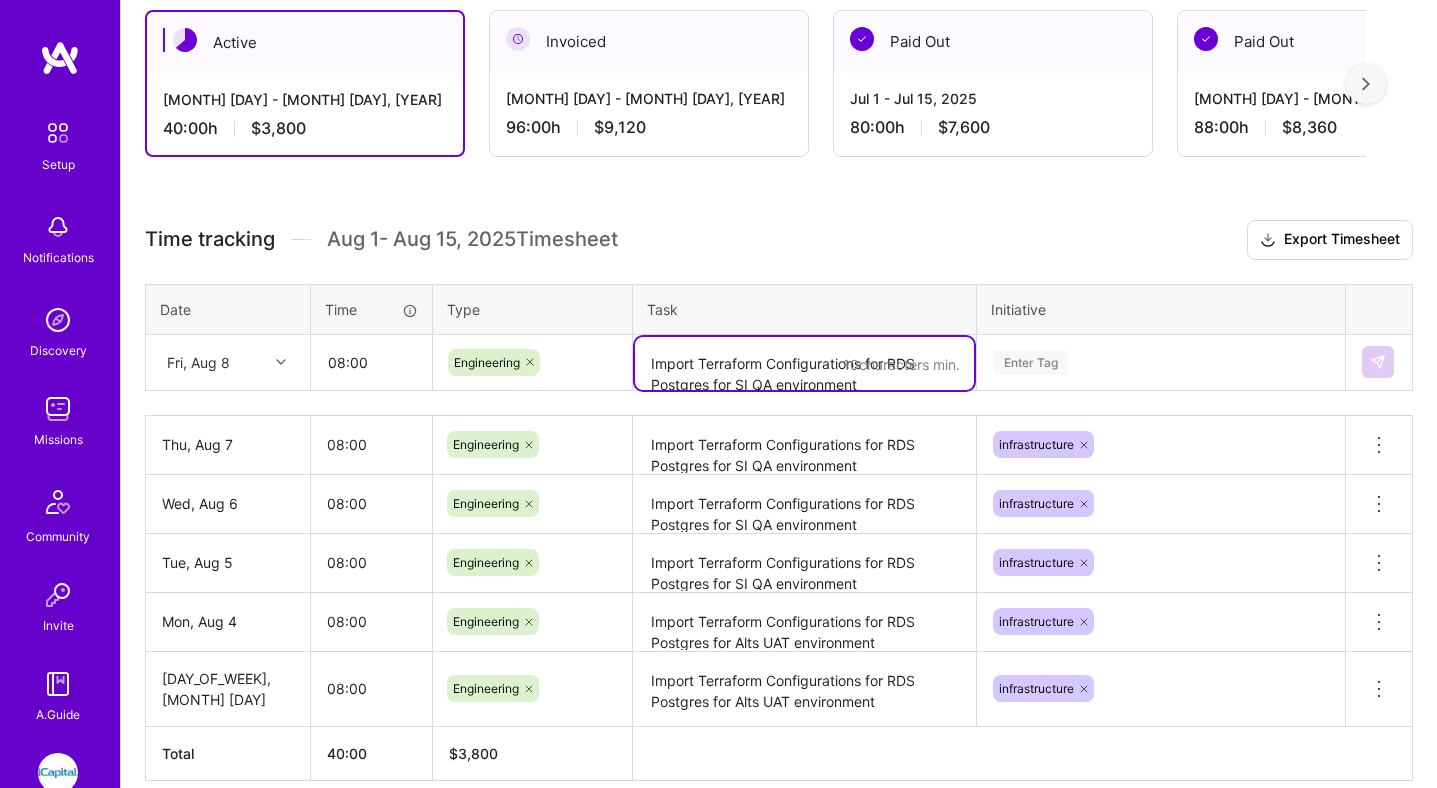 click on "Import Terraform Configurations for RDS Postgres for SI QA environment" at bounding box center [804, 445] 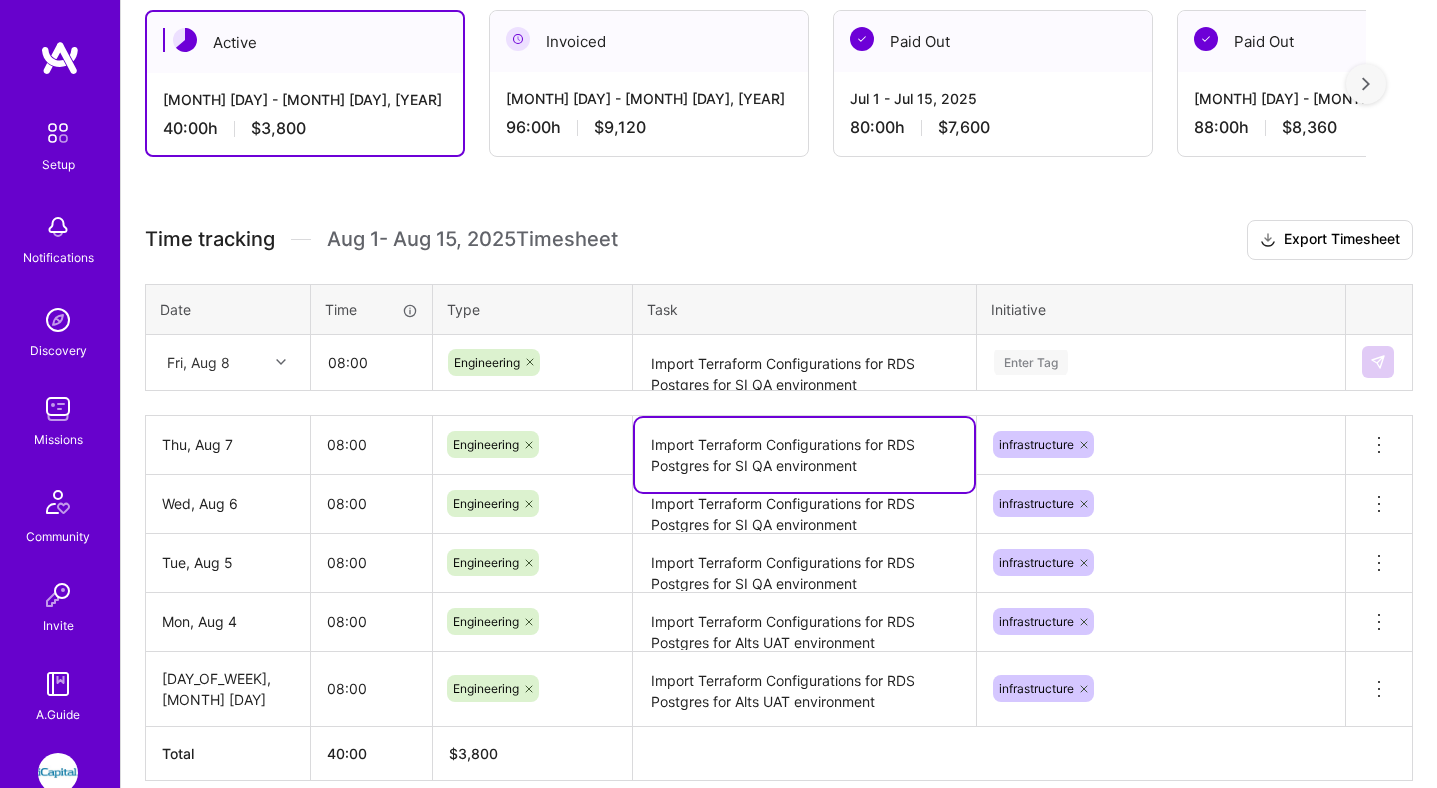 click on "Import Terraform Configurations for RDS Postgres for SI QA environment" at bounding box center (804, 455) 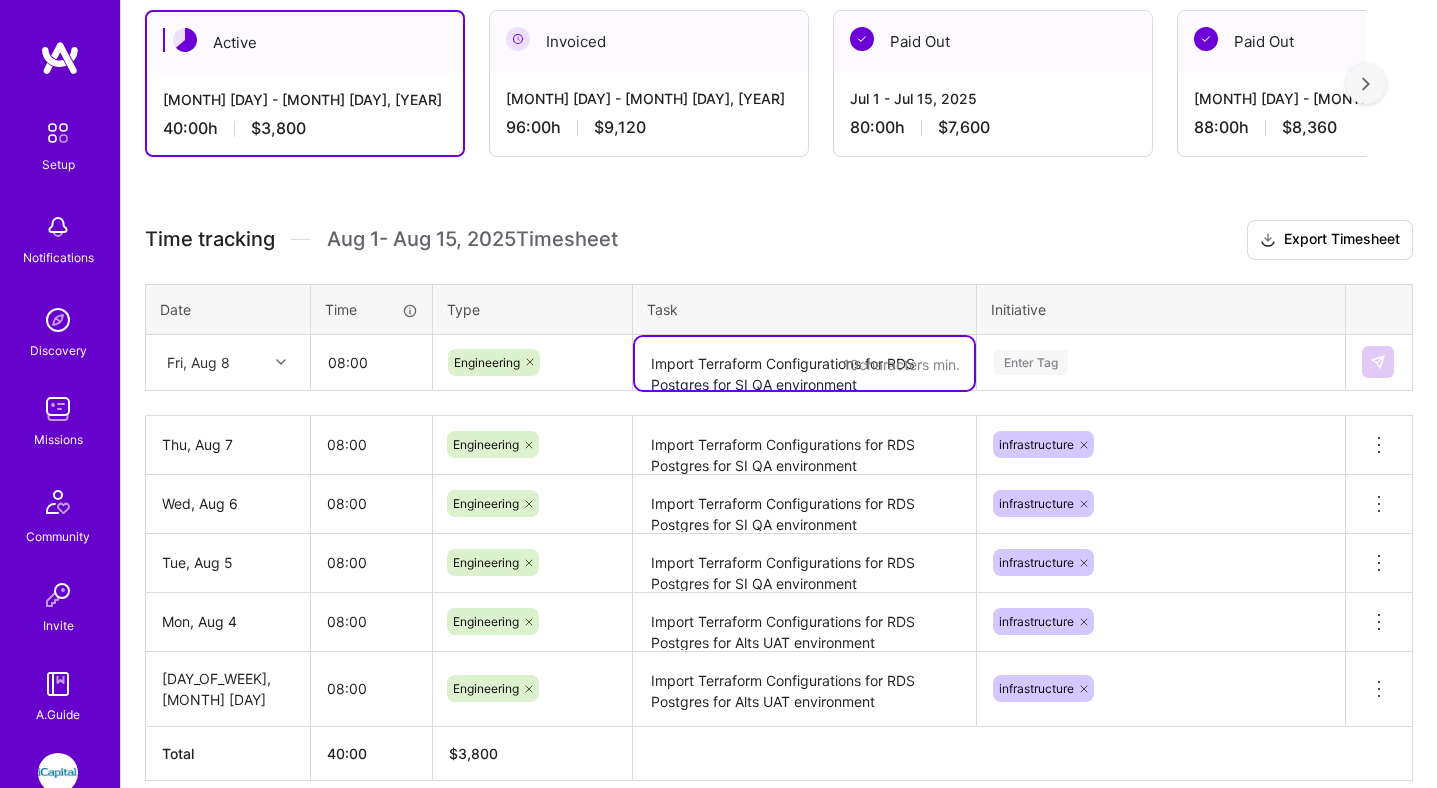 click on "Import Terraform Configurations for RDS Postgres for SI QA environment" at bounding box center (804, 363) 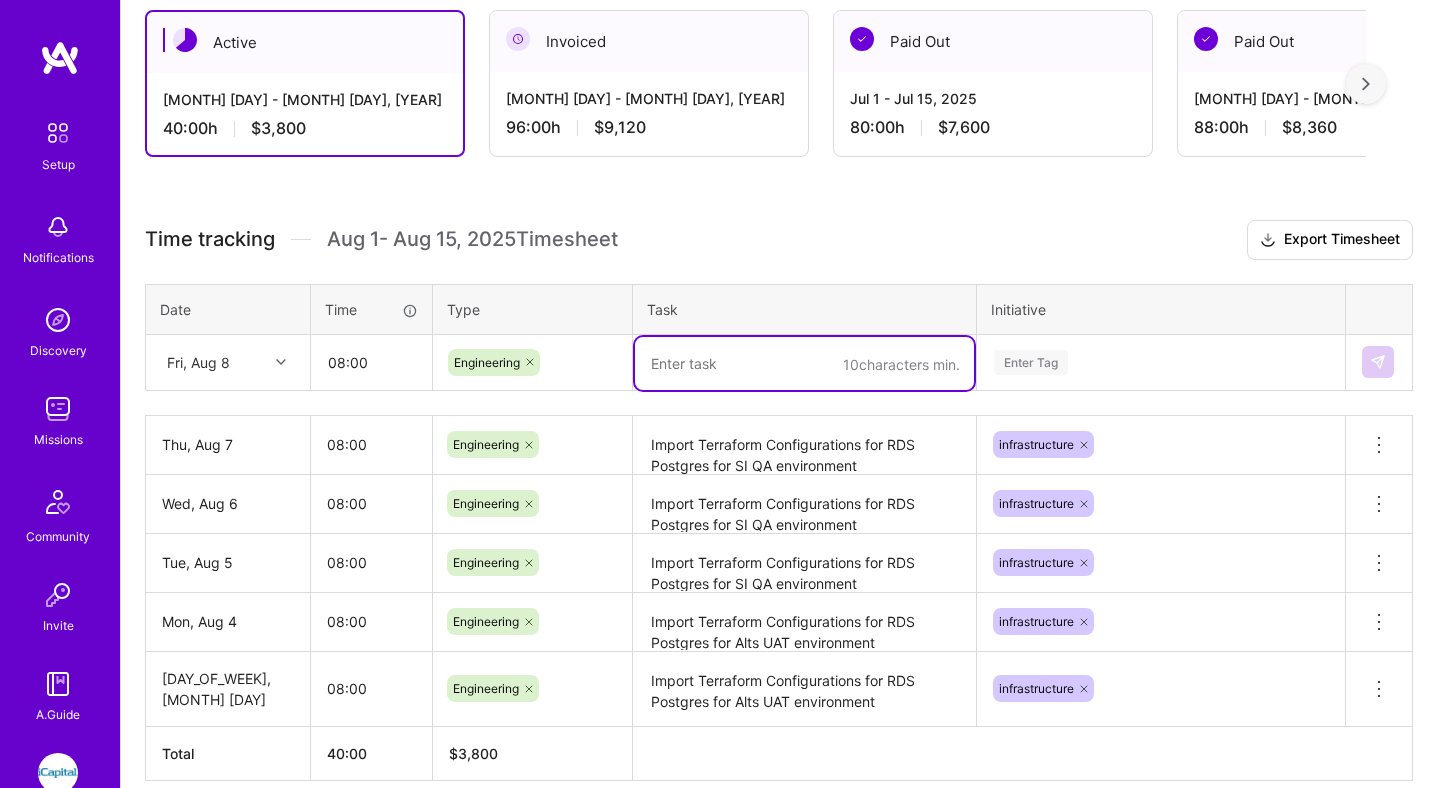 paste on "Import Terraform Configurations for RDS Postgres for SI QA environment" 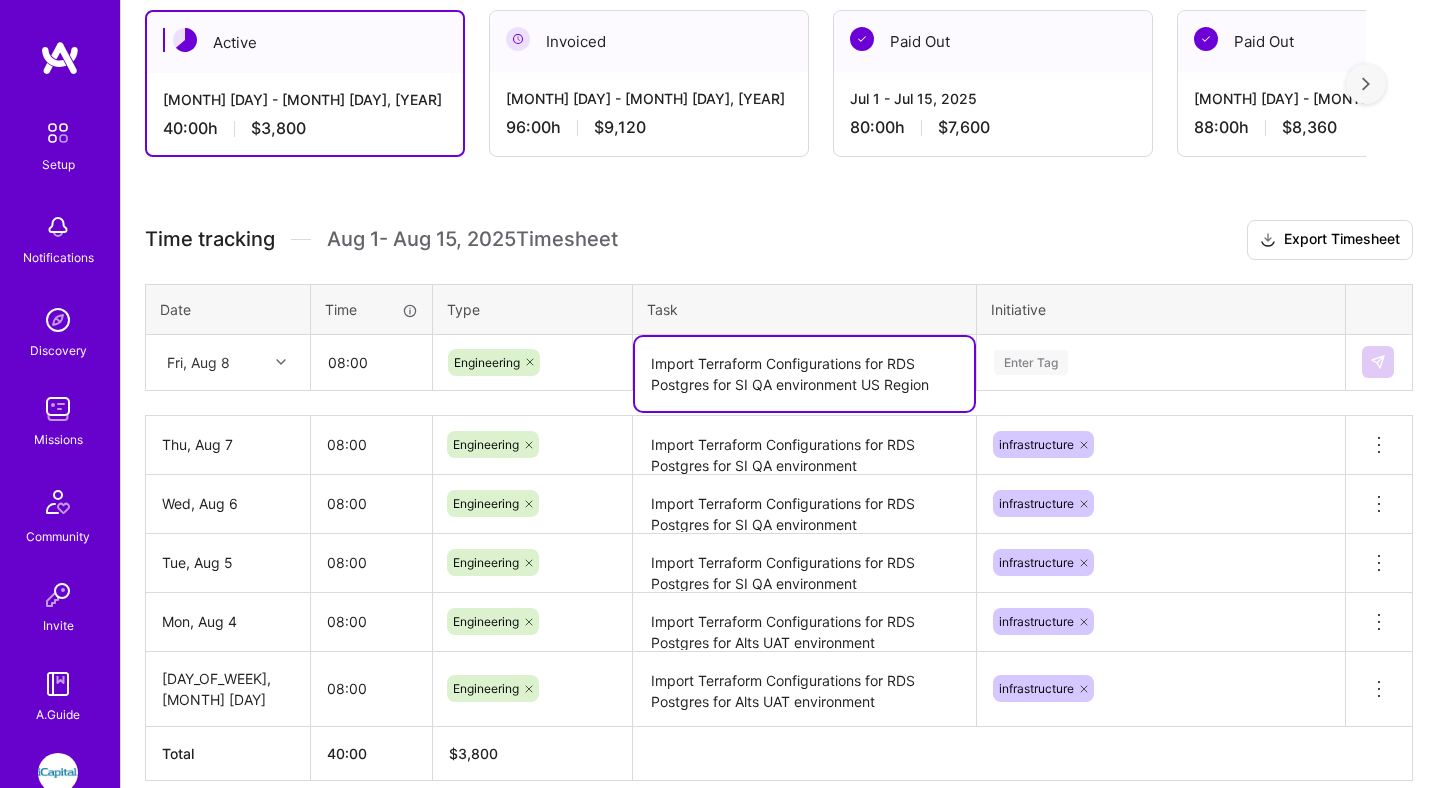 drag, startPoint x: 867, startPoint y: 381, endPoint x: 924, endPoint y: 382, distance: 57.00877 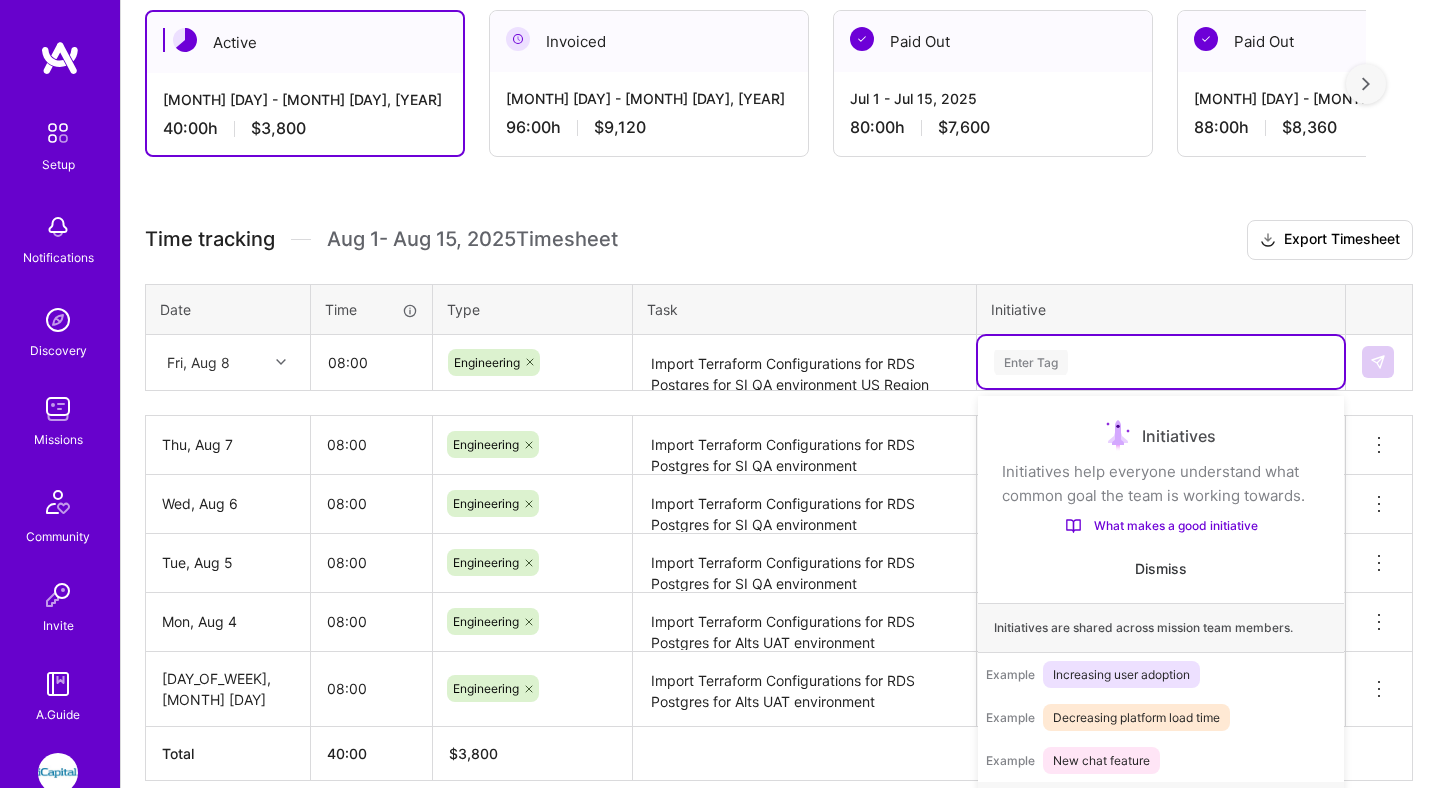scroll, scrollTop: 383, scrollLeft: 0, axis: vertical 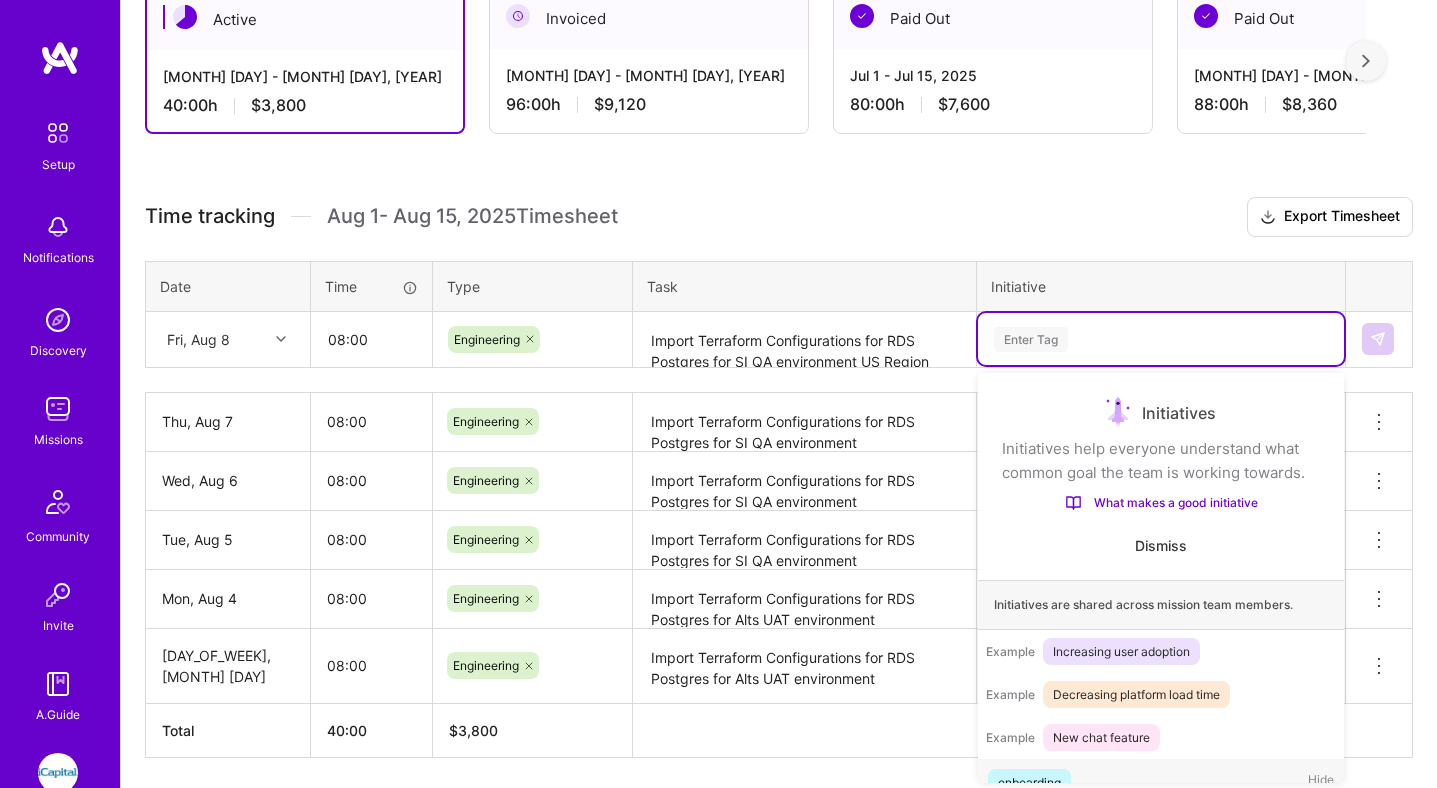 click on "option infrastructure, selected. option onboarding focused, 1 of 73. 73 results available. Use Up and Down to choose options, press Enter to select the currently focused option, press Escape to exit the menu. Enter Tag Initiatives Initiatives help everyone understand what common goal the team is working towards.  What makes a good initiative Dismiss Initiatives are shared across mission team members. Example Increasing user adoption Example Decreasing platform load time Example New chat feature onboarding Hide UI/UX enhancement Hide code analysis Hide Code Refactoring Hide Code Reviews Hide Agility Hide iCapital Network Alts Project Testing Framework Hide Analytics setup and tracking Hide UBS Integrations Tests Automation Hide normalization Hide EKS Clean Up Hide infrastructure Hide Course Finder Project Hide Migration Hide Cloud Native Code Hide http server Hide release Hide Docker Templates Hide Kubernetes Development Hide AWS Lambda Integration Hide standups Hide System enhancement Hide Testing Hide Hide" at bounding box center (1161, 339) 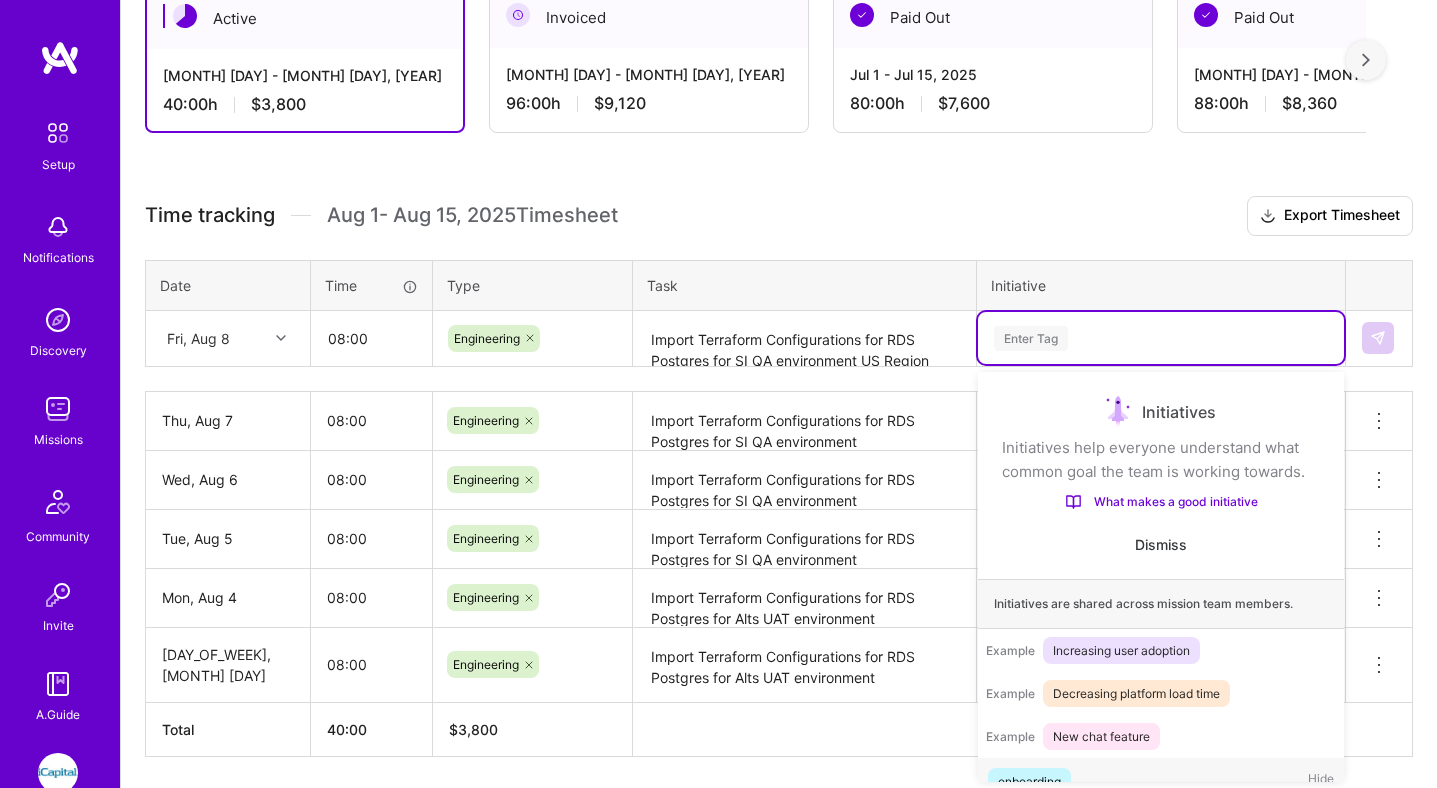 scroll, scrollTop: 38, scrollLeft: 0, axis: vertical 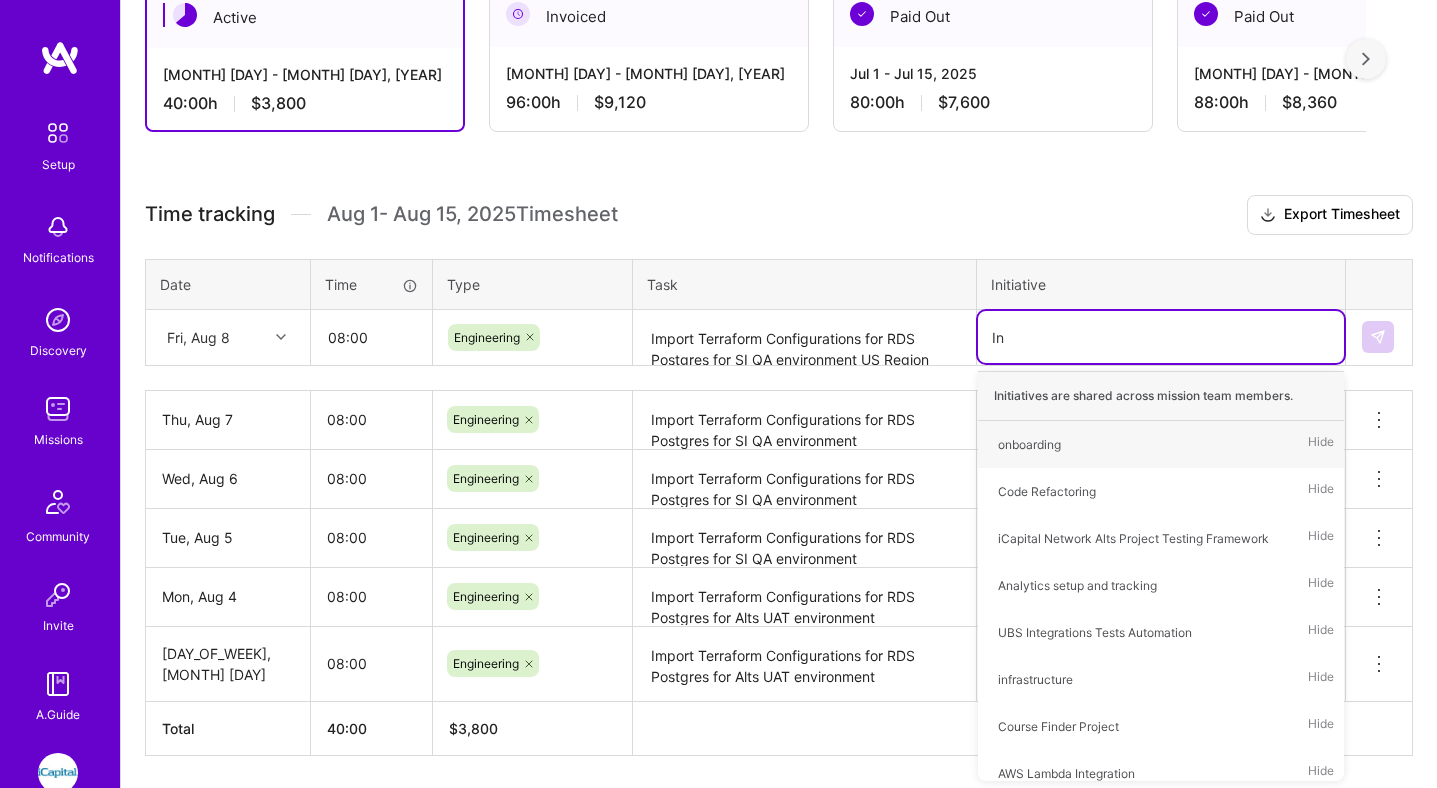 type on "Inf" 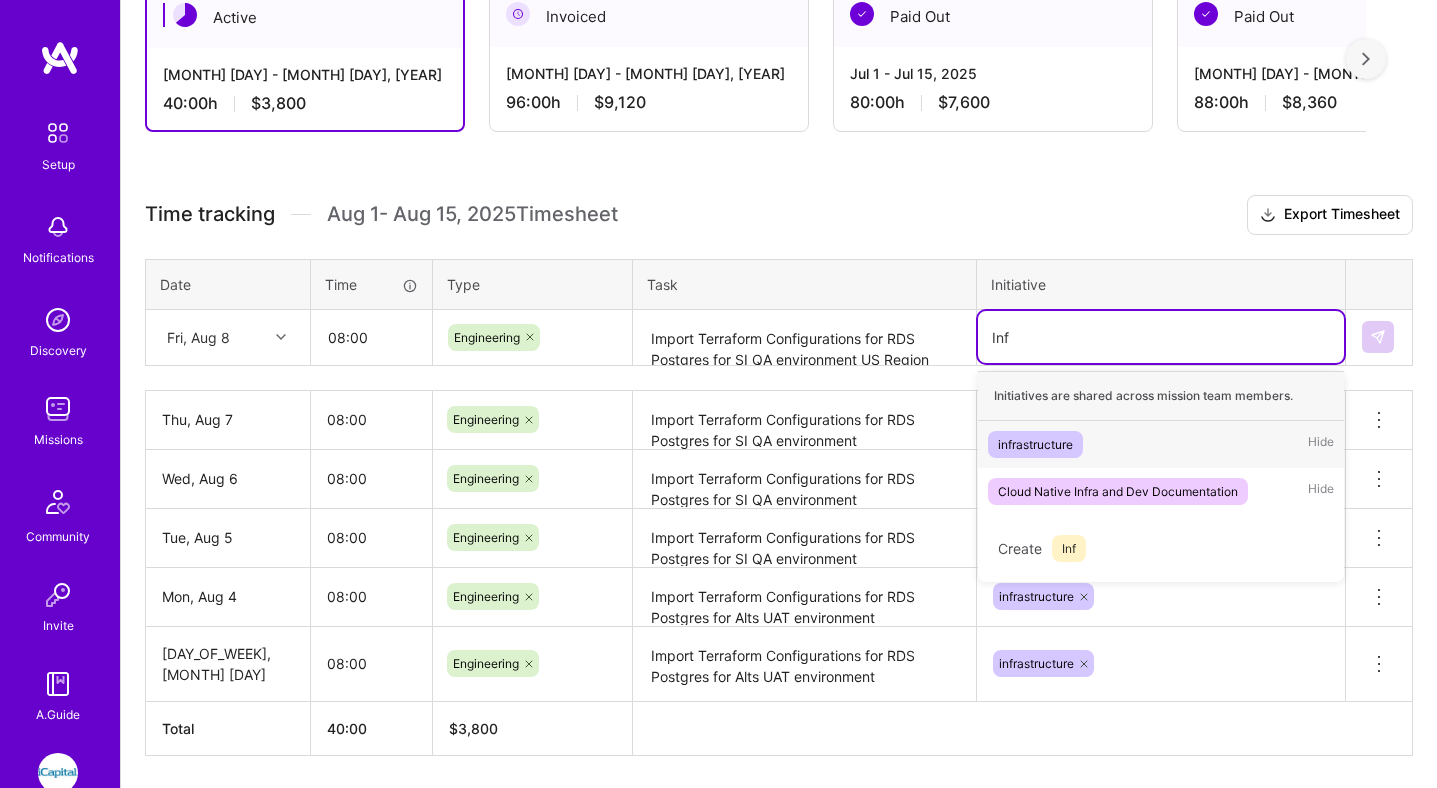 click on "infrastructure" at bounding box center [1035, 444] 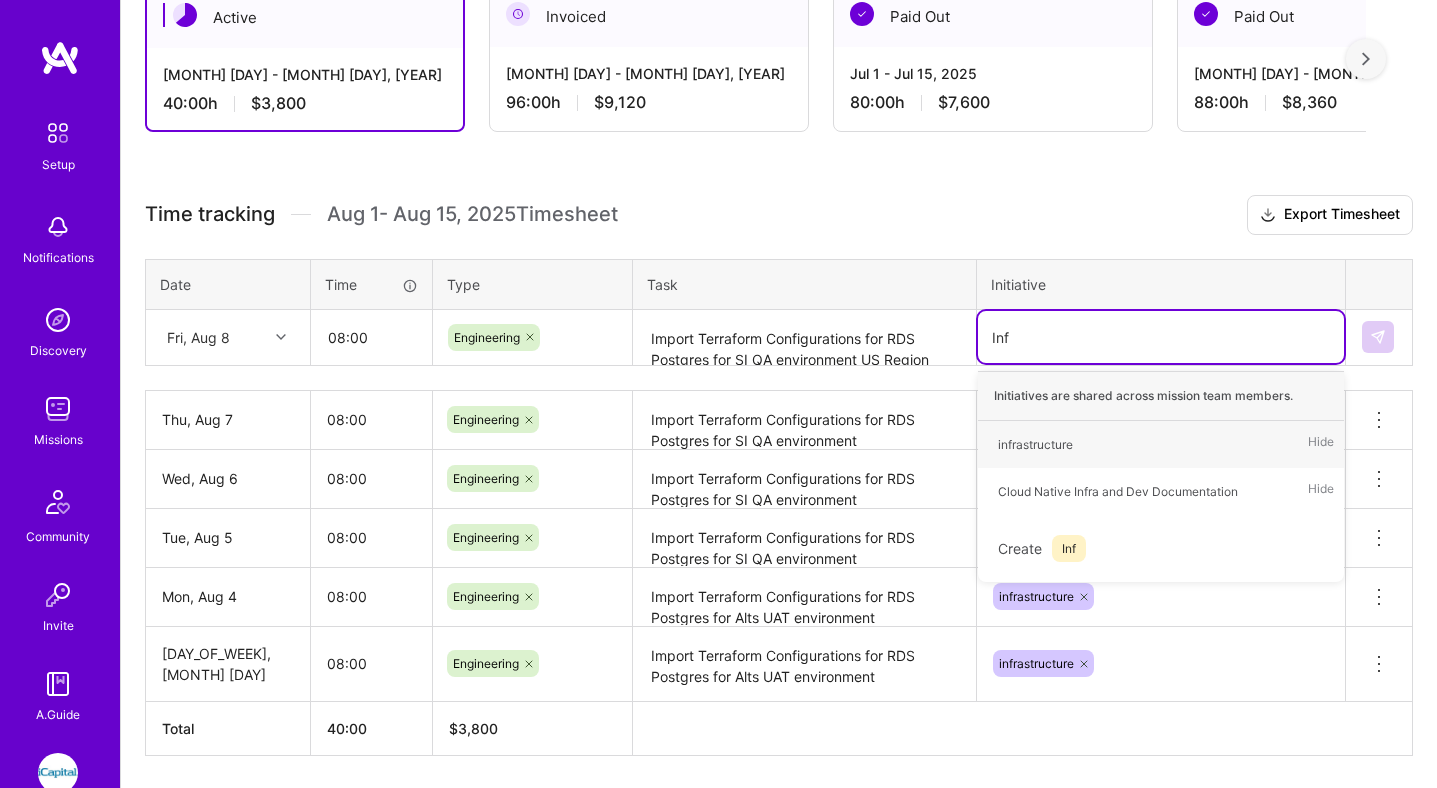 type 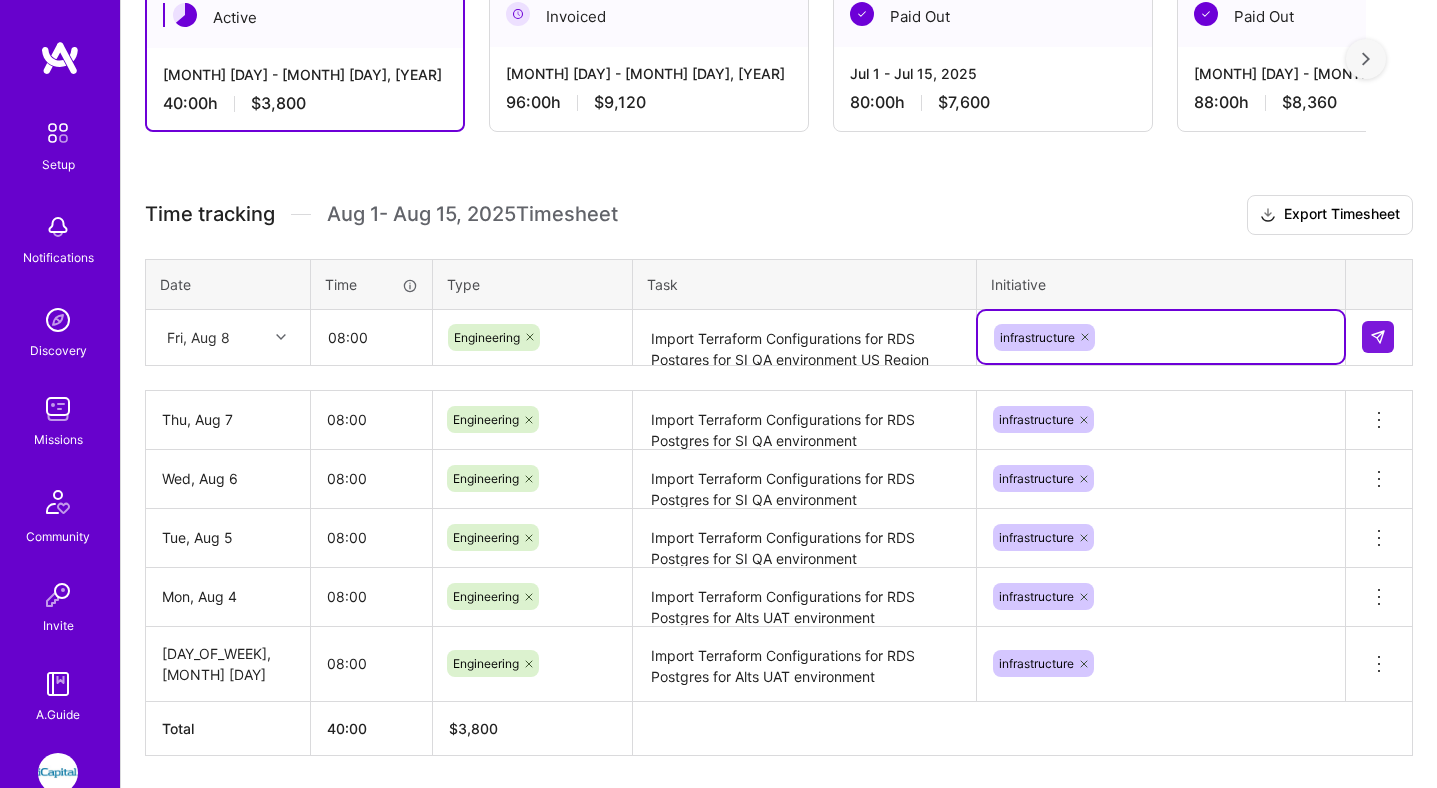 click at bounding box center [1379, 337] 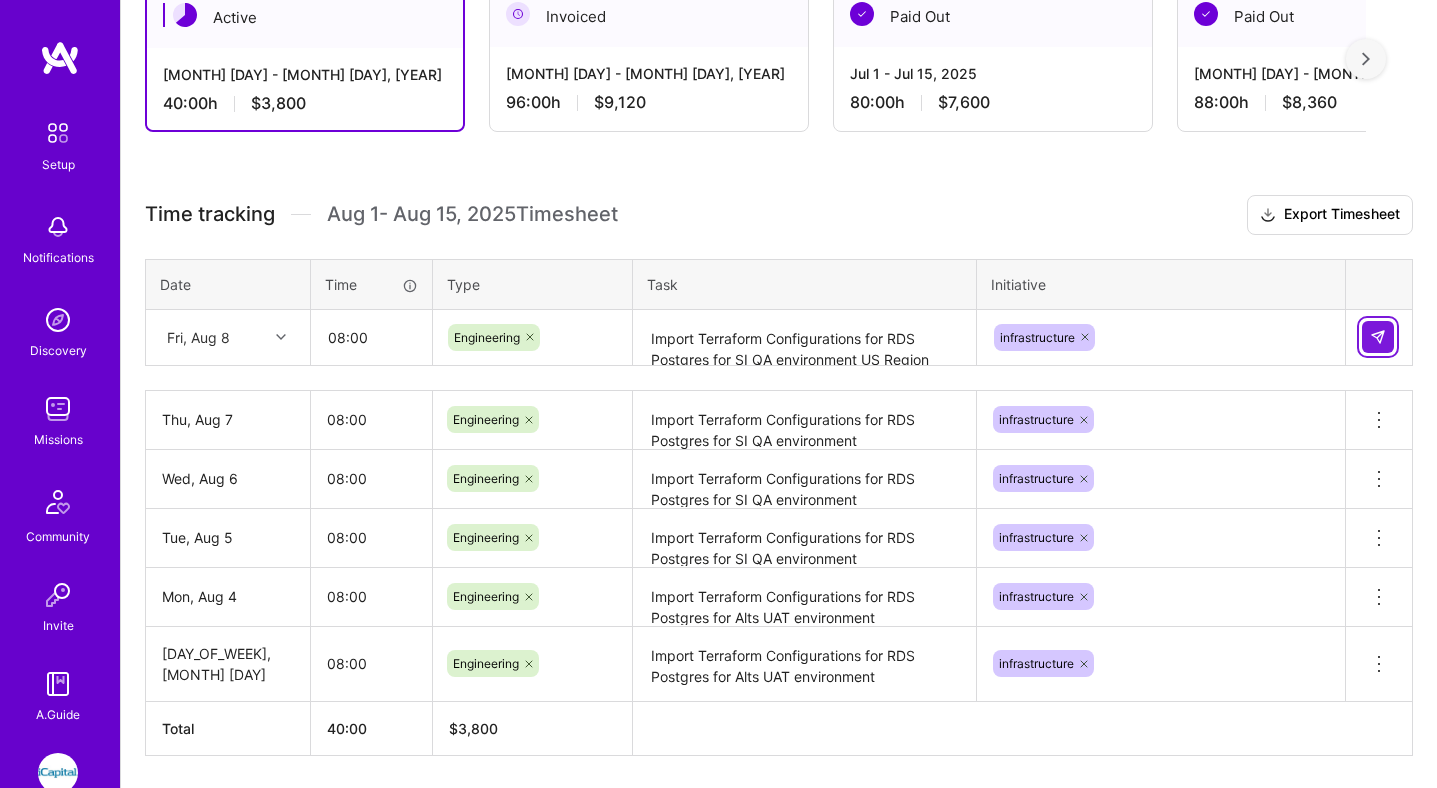 click at bounding box center [1378, 337] 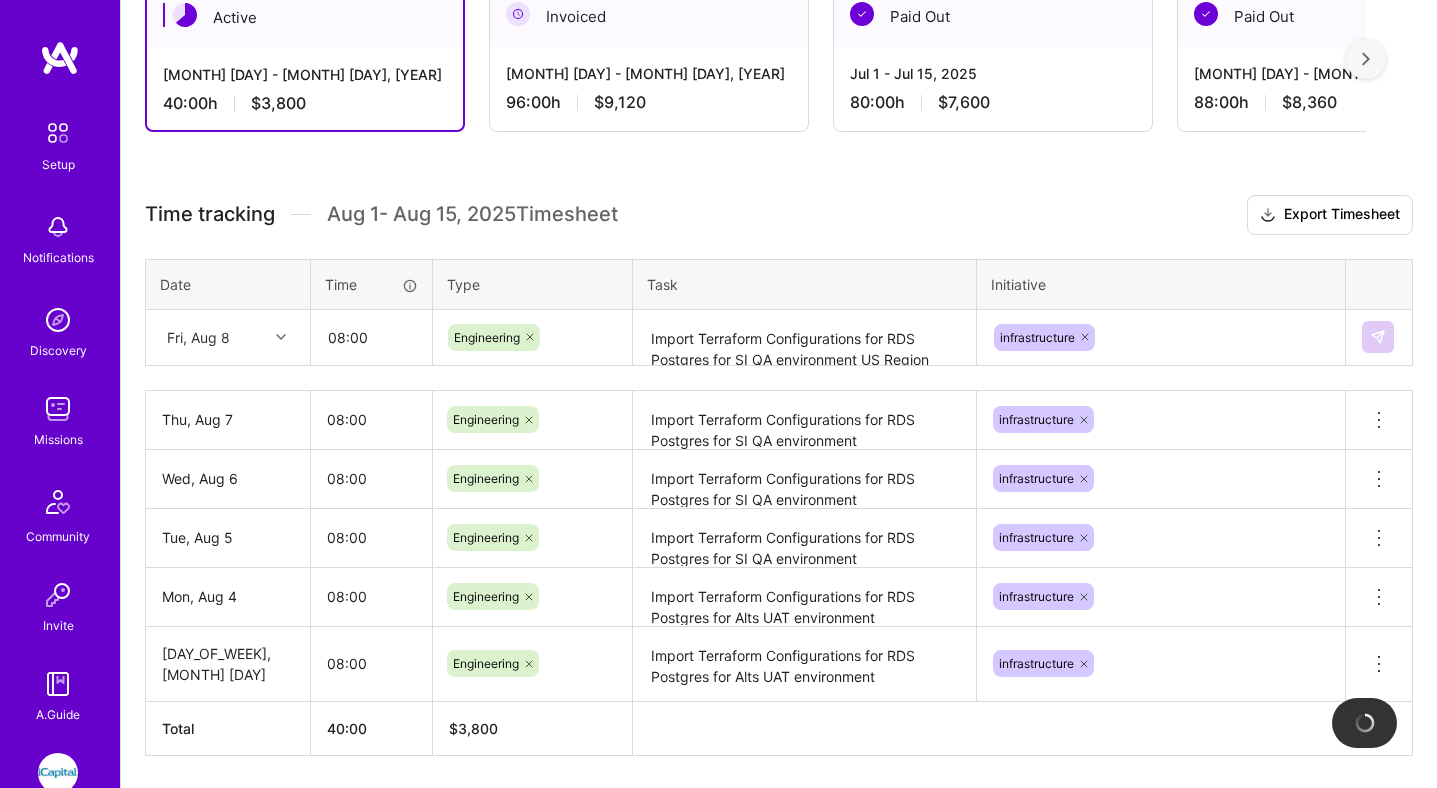 click on "Import Terraform Configurations for RDS Postgres for SI QA environment" at bounding box center (804, 421) 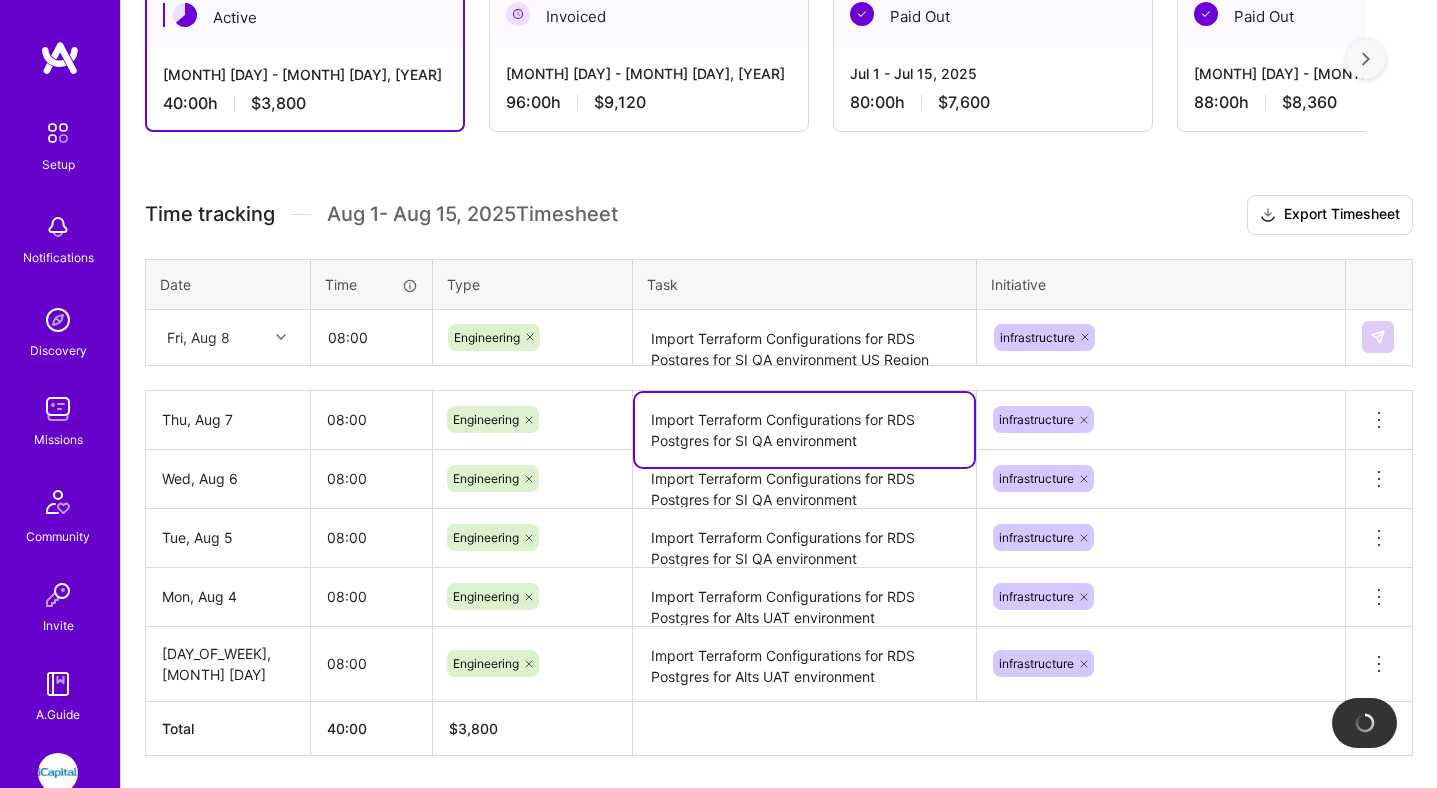 type 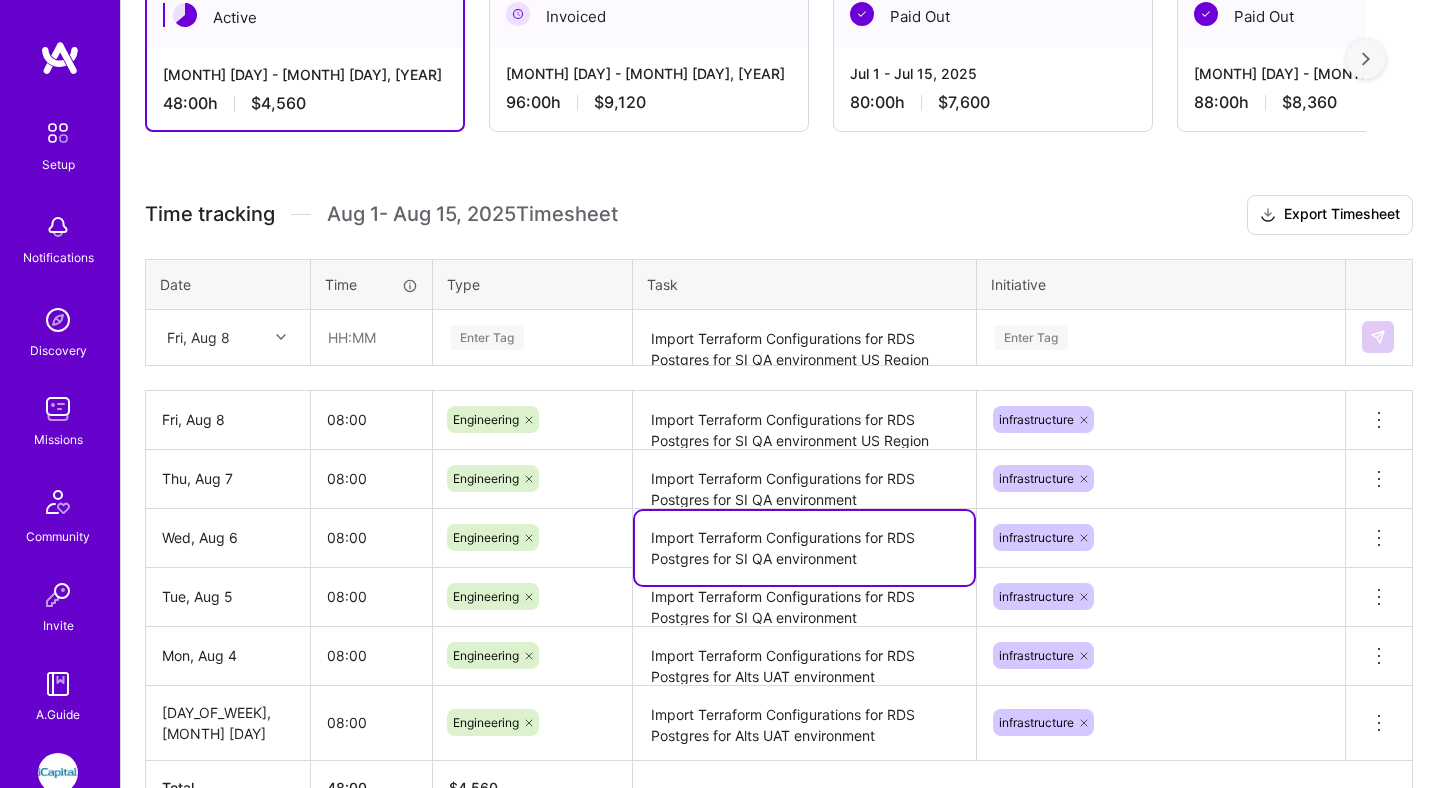 click on "Import Terraform Configurations for RDS Postgres for SI QA environment" at bounding box center [804, 548] 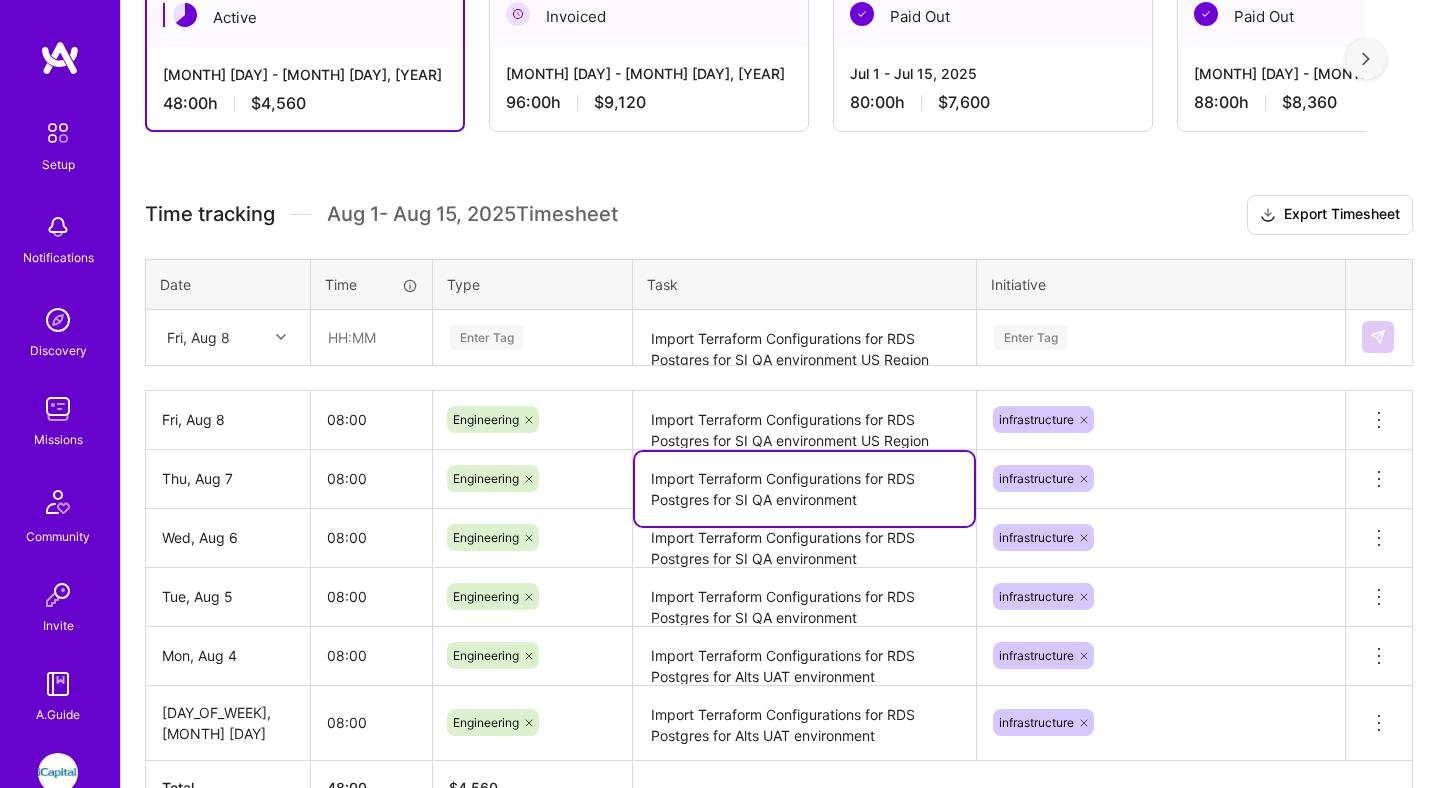 click on "Import Terraform Configurations for RDS Postgres for SI QA environment" at bounding box center [804, 489] 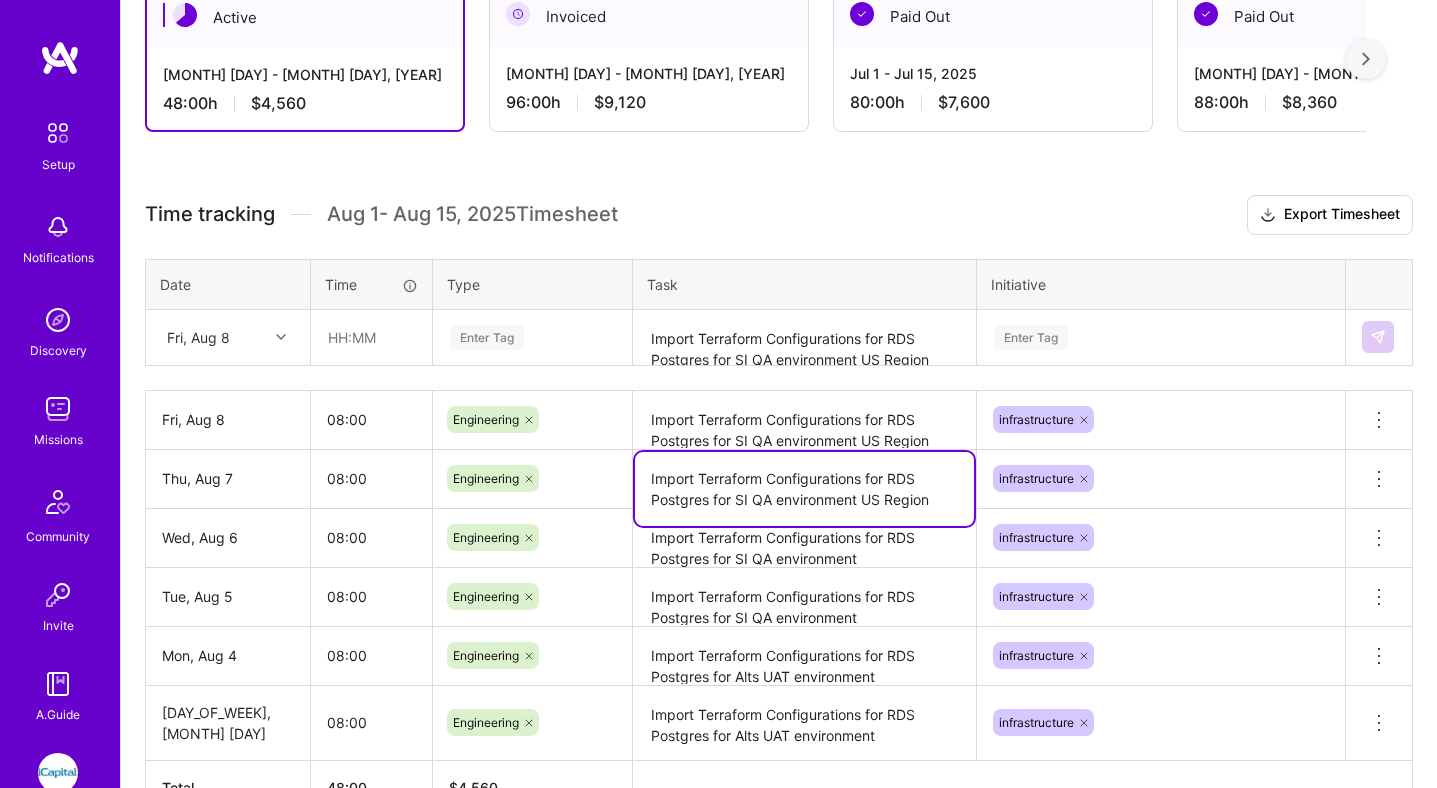 type on "Import Terraform Configurations for RDS Postgres for SI QA environment US Region" 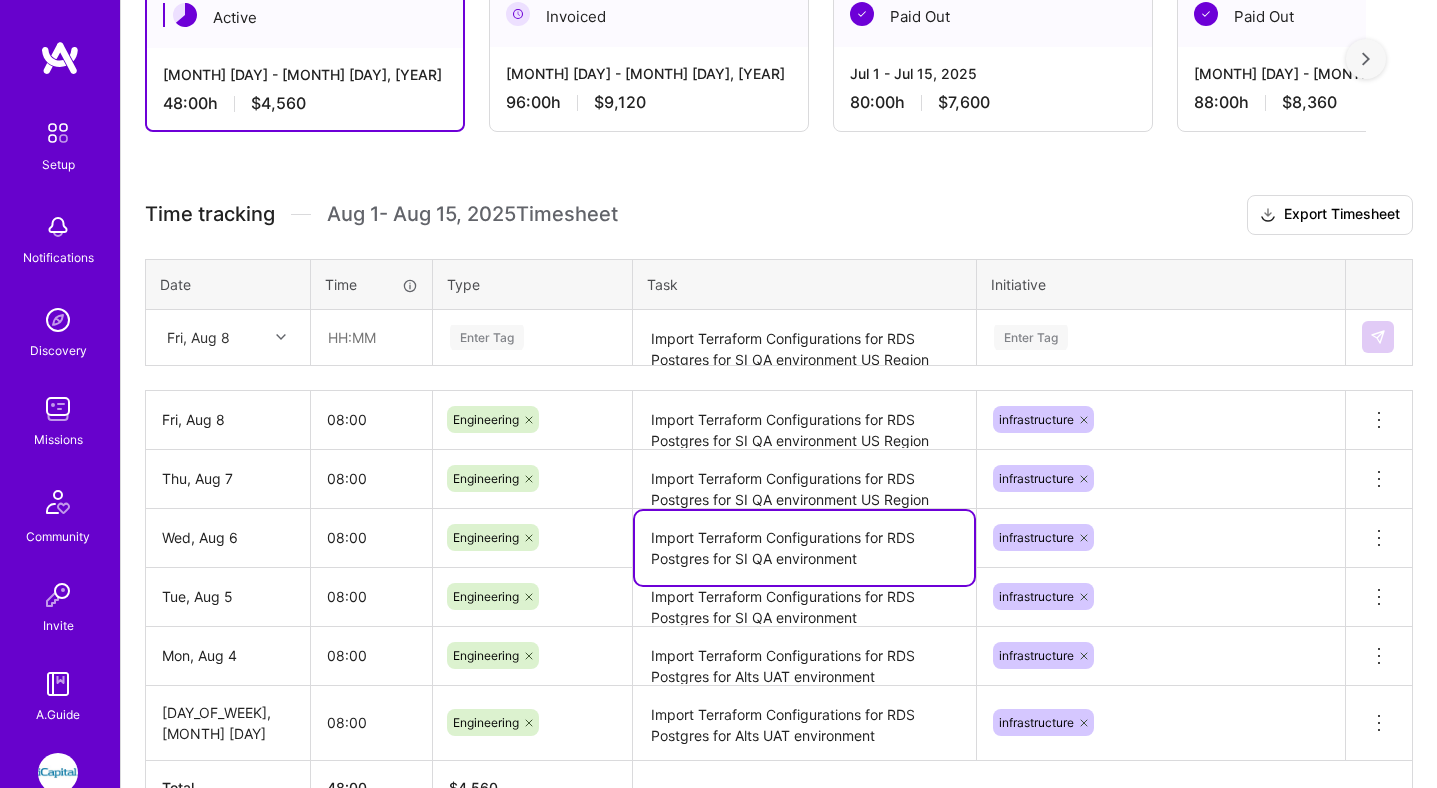 click on "Import Terraform Configurations for RDS Postgres for SI QA environment" at bounding box center (804, 548) 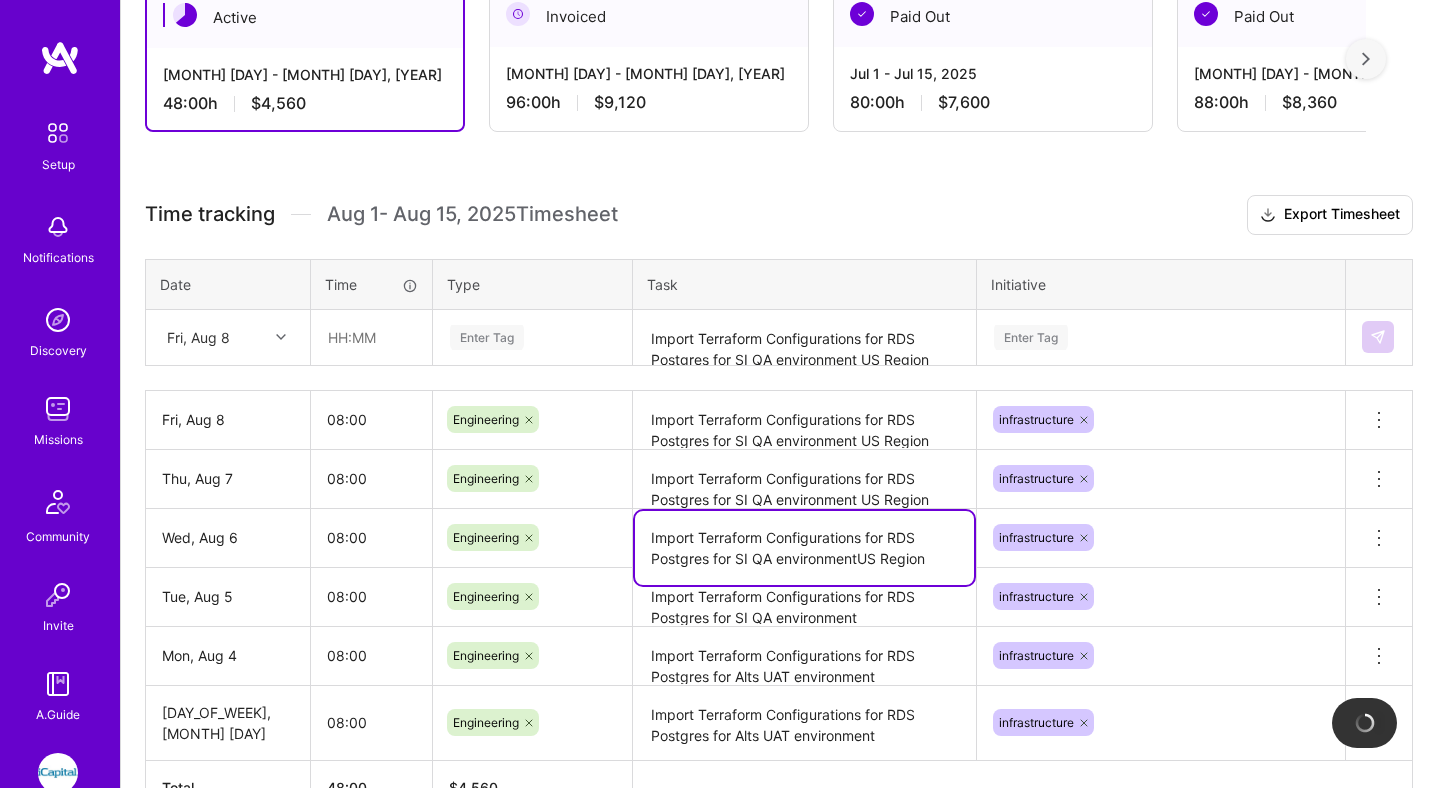 click on "Import Terraform Configurations for RDS Postgres for SI QA environmentUS Region" at bounding box center [804, 548] 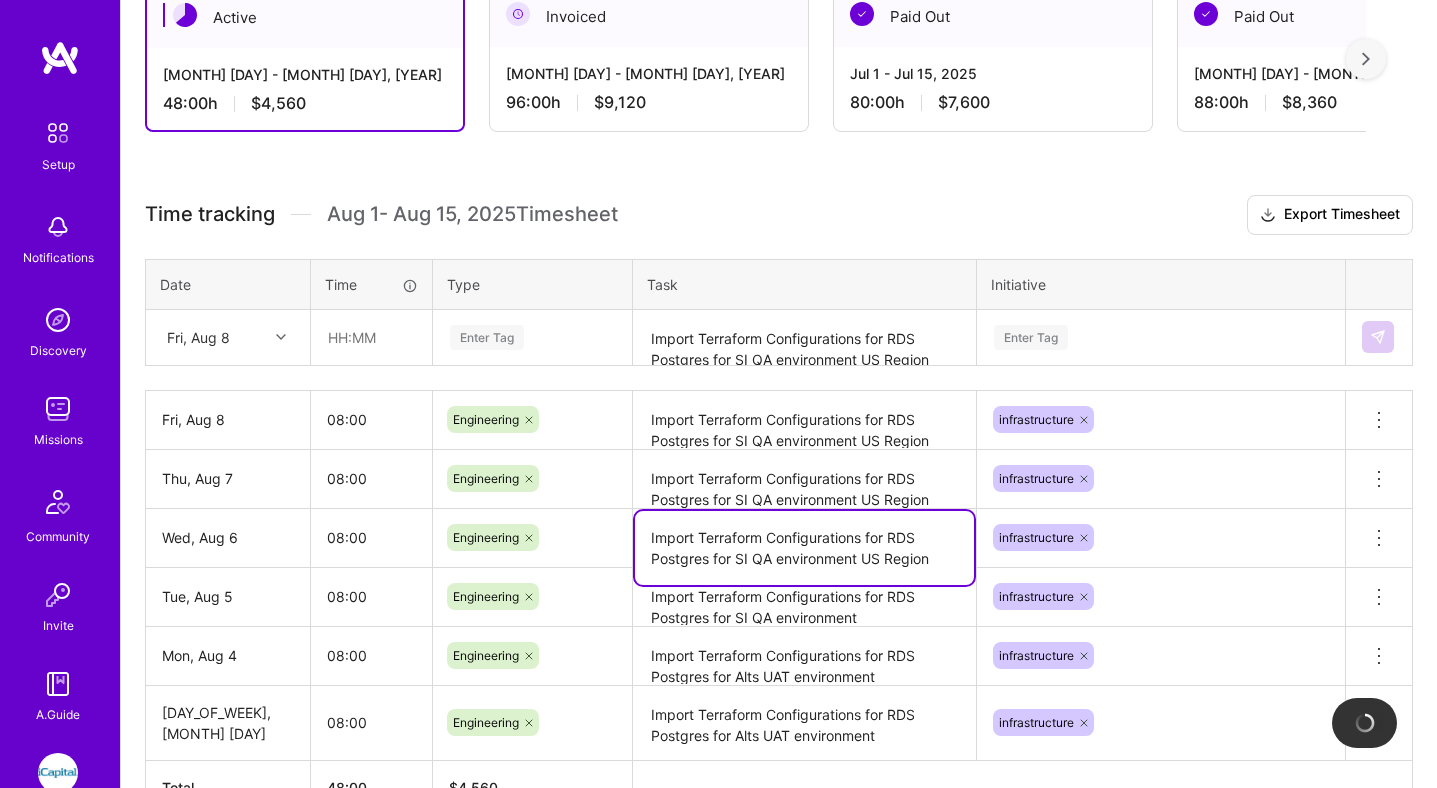 type on "Import Terraform Configurations for RDS Postgres for SI QA environment US Region" 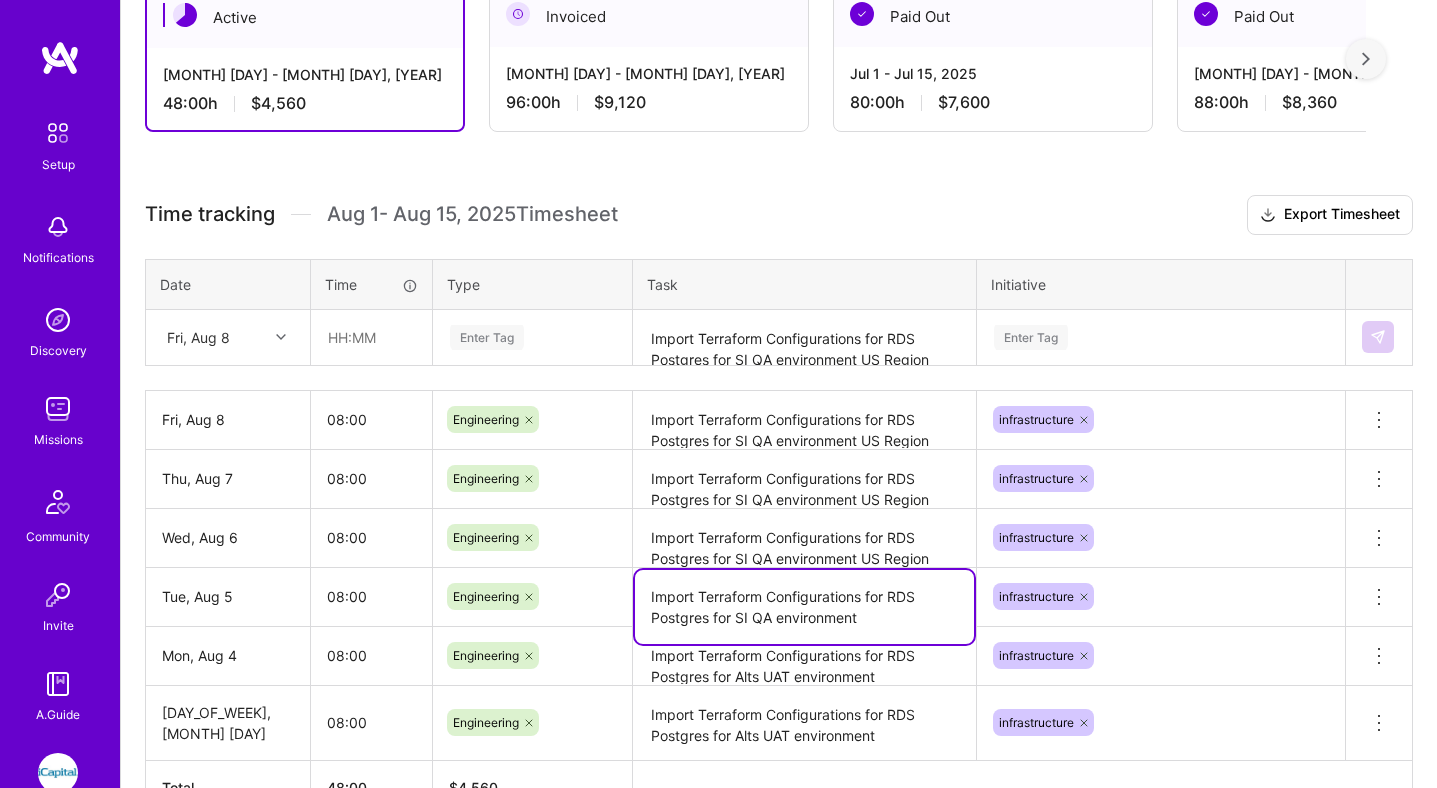 click on "Import Terraform Configurations for RDS Postgres for SI QA environment" at bounding box center (804, 607) 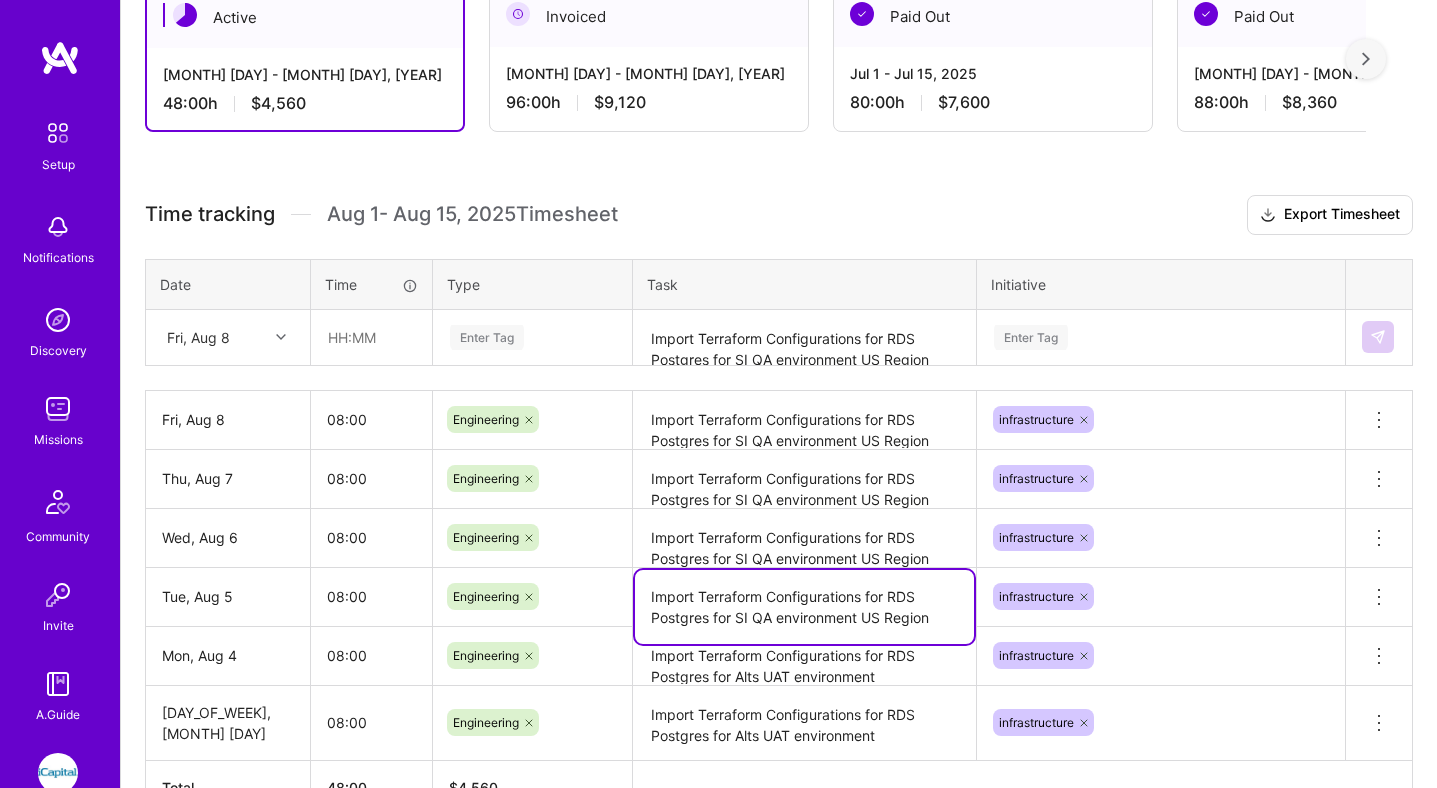 type on "Import Terraform Configurations for RDS Postgres for SI QA environment US Region" 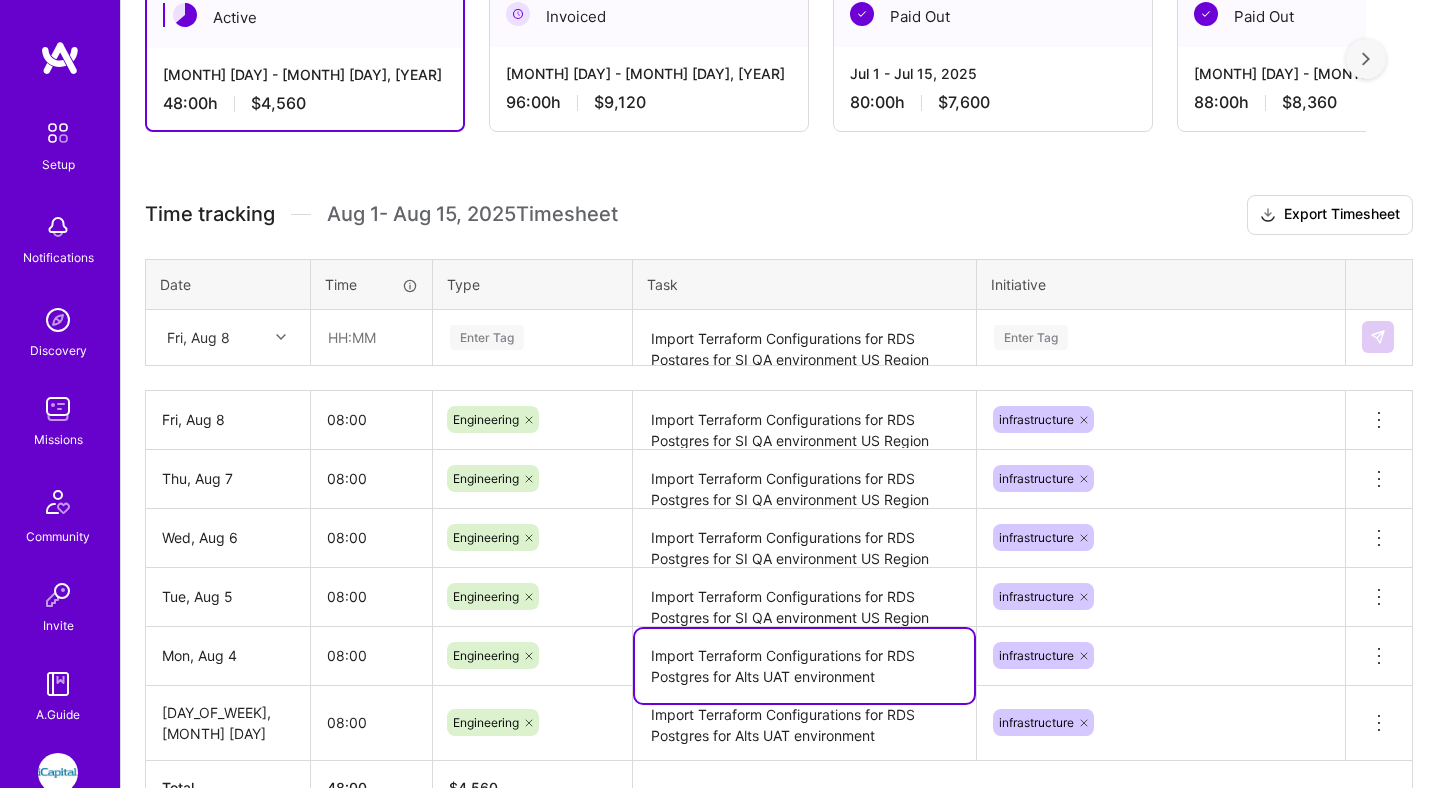 click on "Import Terraform Configurations for RDS Postgres for Alts UAT environment" at bounding box center (804, 666) 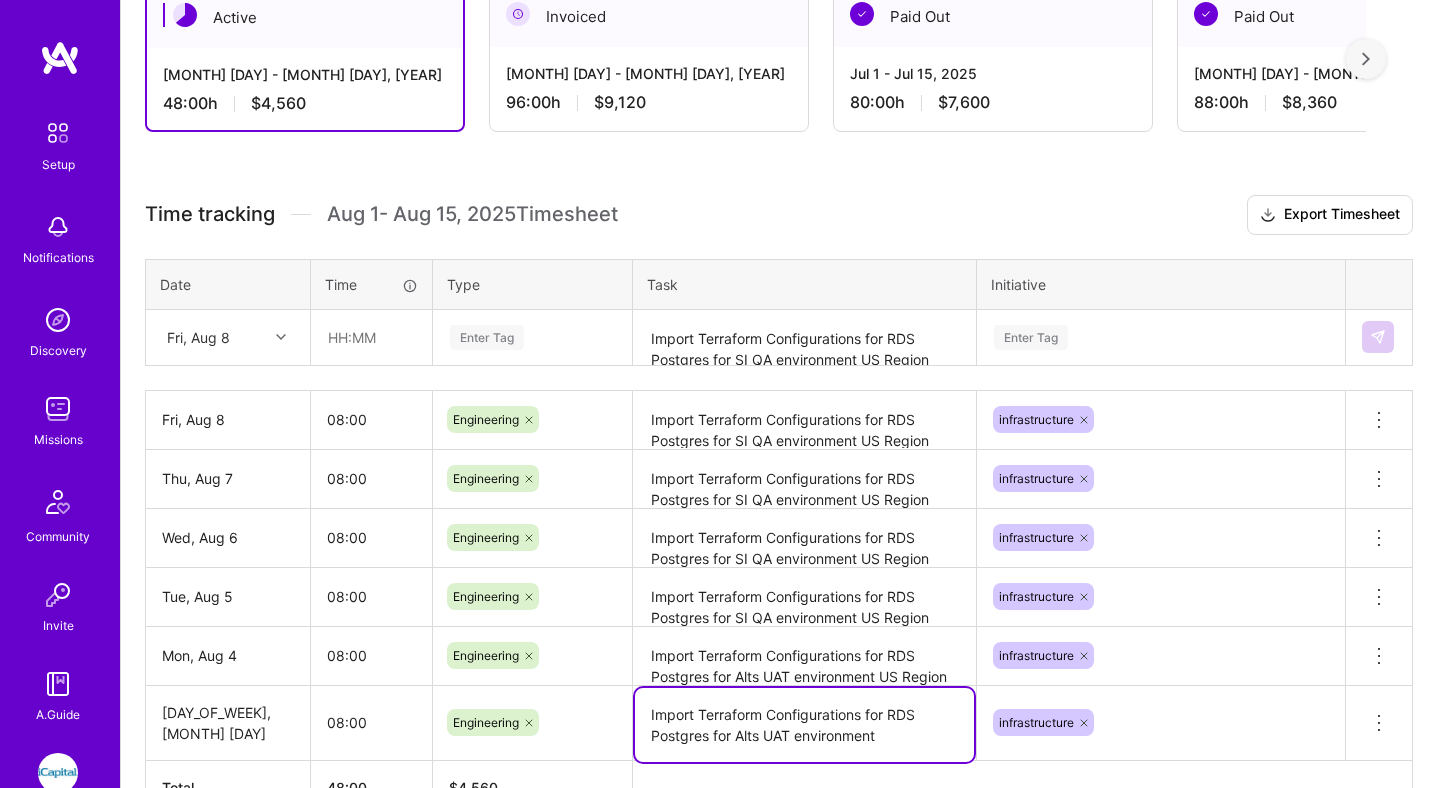 click on "Import Terraform Configurations for RDS Postgres for Alts UAT environment" at bounding box center [804, 725] 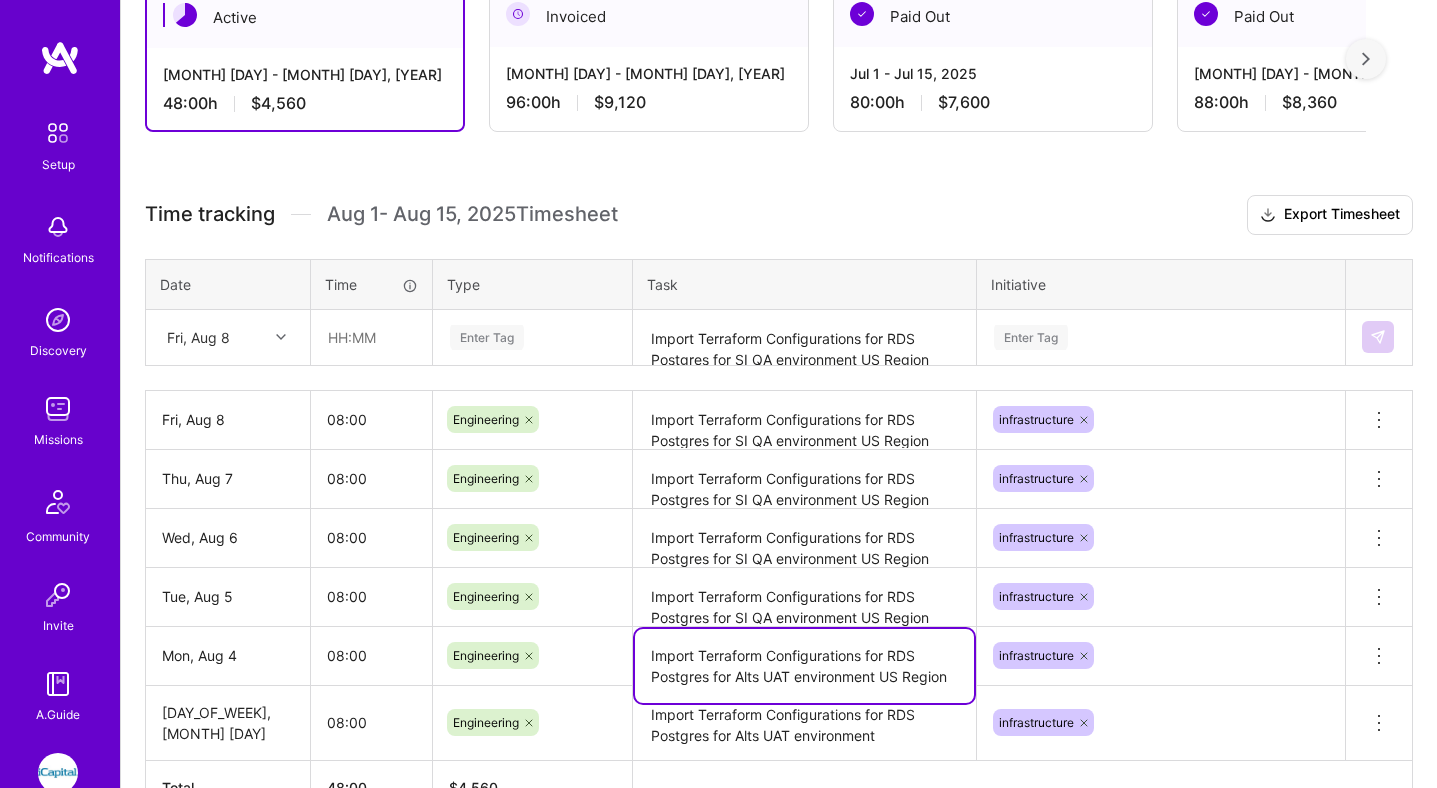 click on "Import Terraform Configurations for RDS Postgres for Alts UAT environment US Region" at bounding box center (804, 666) 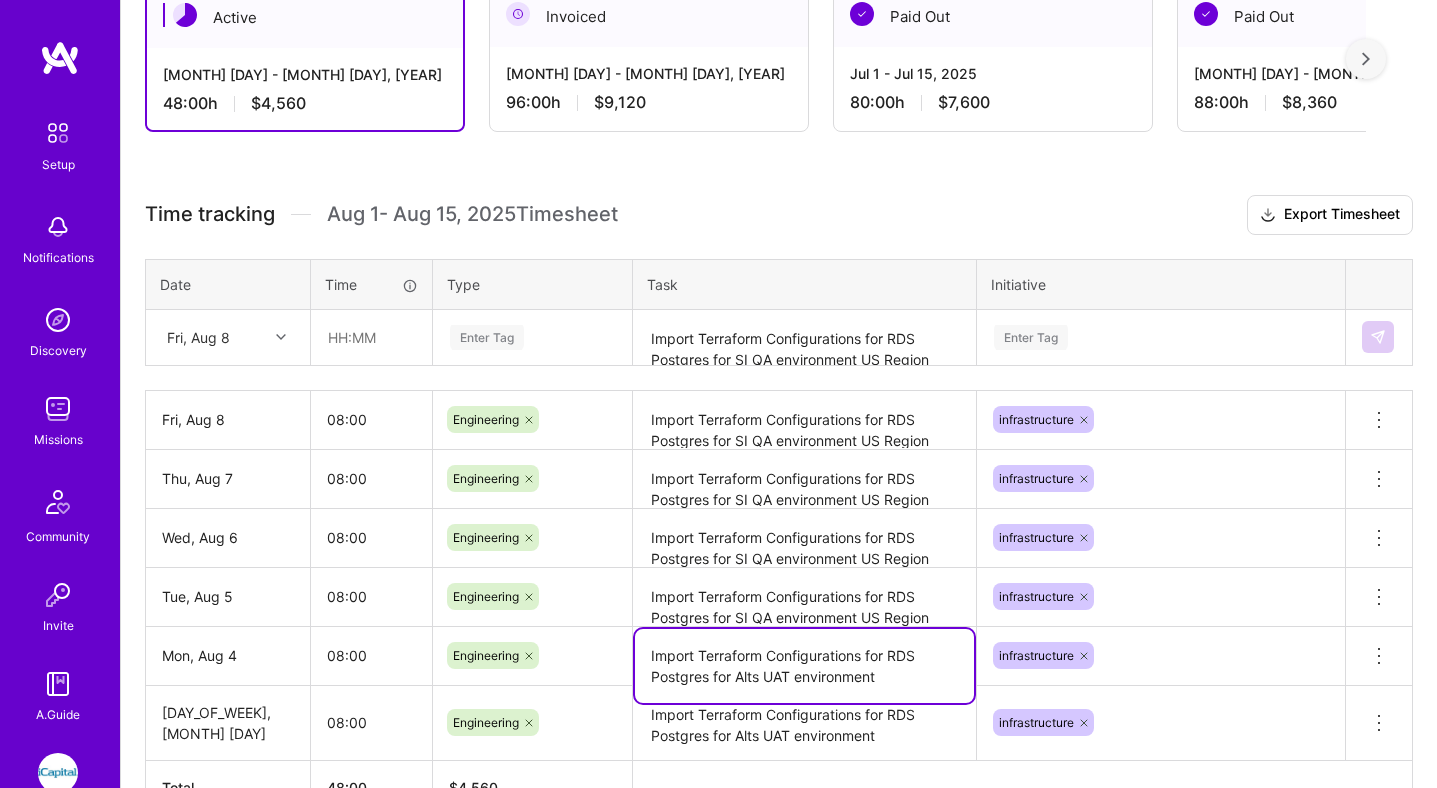 type on "Import Terraform Configurations for RDS Postgres for Alts UAT environment" 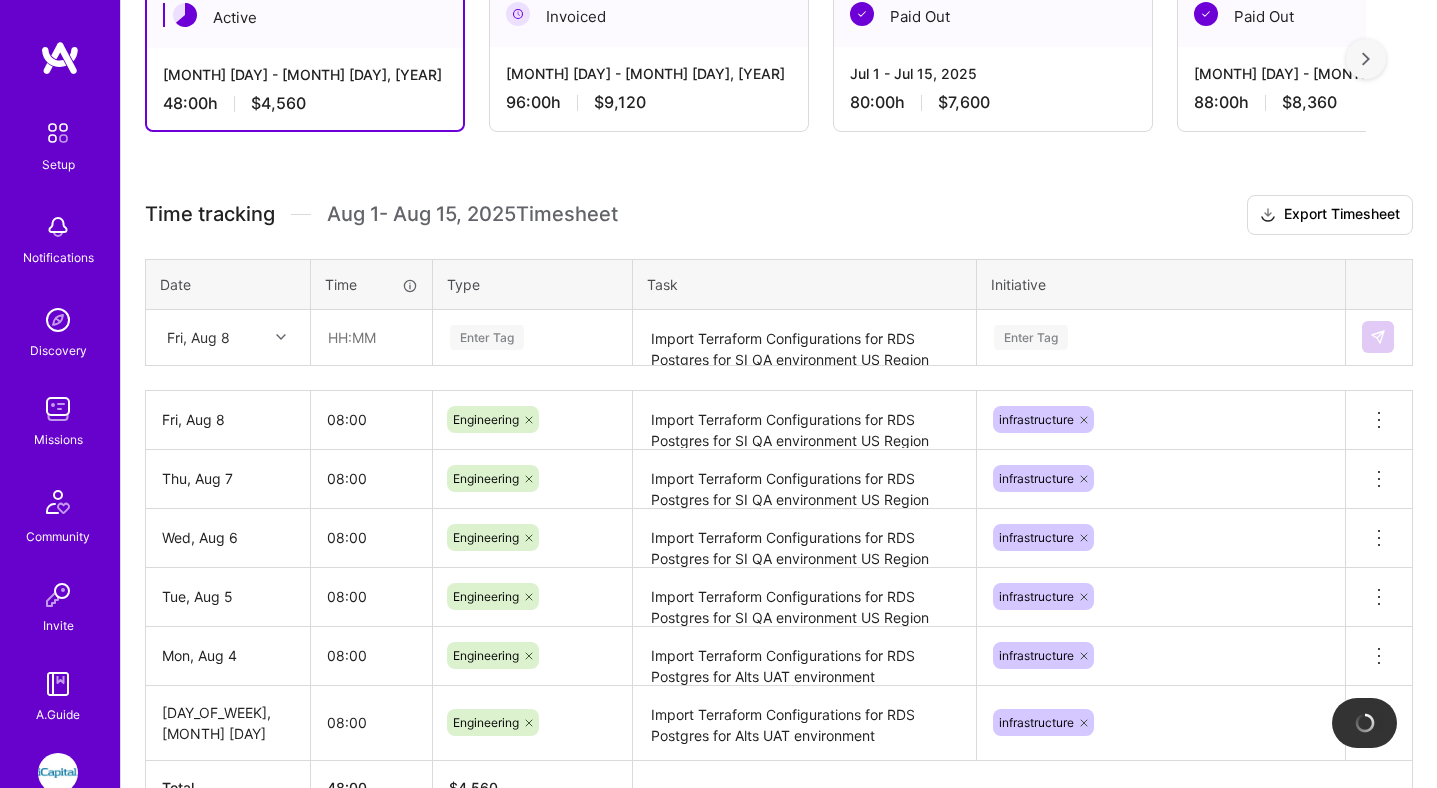 click on "Time tracking [MONTH] [DAY]  -   [MONTH] [DAY] ,   [YEAR] Timesheet Export Timesheet Date Time Type Task Initiative  [DAY_OF_WEEK], [MONTH] [DAY] Enter Tag Import Terraform Configurations for RDS Postgres for SI QA environment US Region Enter Tag [DAY_OF_WEEK], [MONTH] [DAY] 08:00 Engineering
Import Terraform Configurations for RDS Postgres for SI QA environment US Region infrastructure
Delete row [DAY_OF_WEEK], [MONTH] [DAY] 08:00 Engineering
Import Terraform Configurations for RDS Postgres for SI QA environment US Region infrastructure
Delete row [DAY_OF_WEEK], [MONTH] [DAY] 08:00 Engineering
Import Terraform Configurations for RDS Postgres for SI QA environment US Region infrastructure
Delete row [DAY_OF_WEEK], [MONTH] [DAY] 08:00 Engineering
Import Terraform Configurations for RDS Postgres for SI QA environment US Region infrastructure
Delete row [DAY_OF_WEEK], [MONTH] [DAY] 08:00 Engineering
Import Terraform Configurations for RDS Postgres for Alts UAT environment" at bounding box center (779, 505) 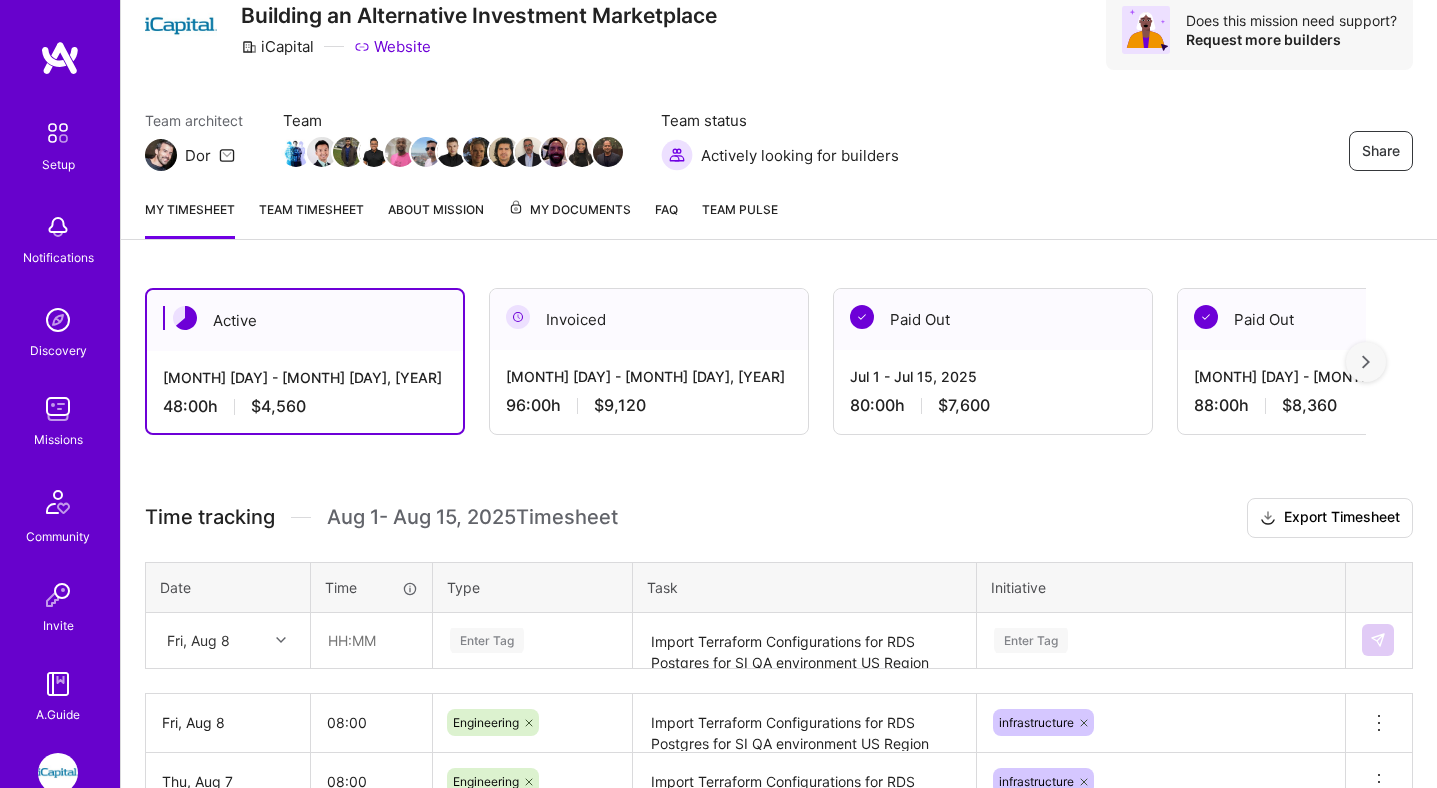 scroll, scrollTop: 0, scrollLeft: 0, axis: both 